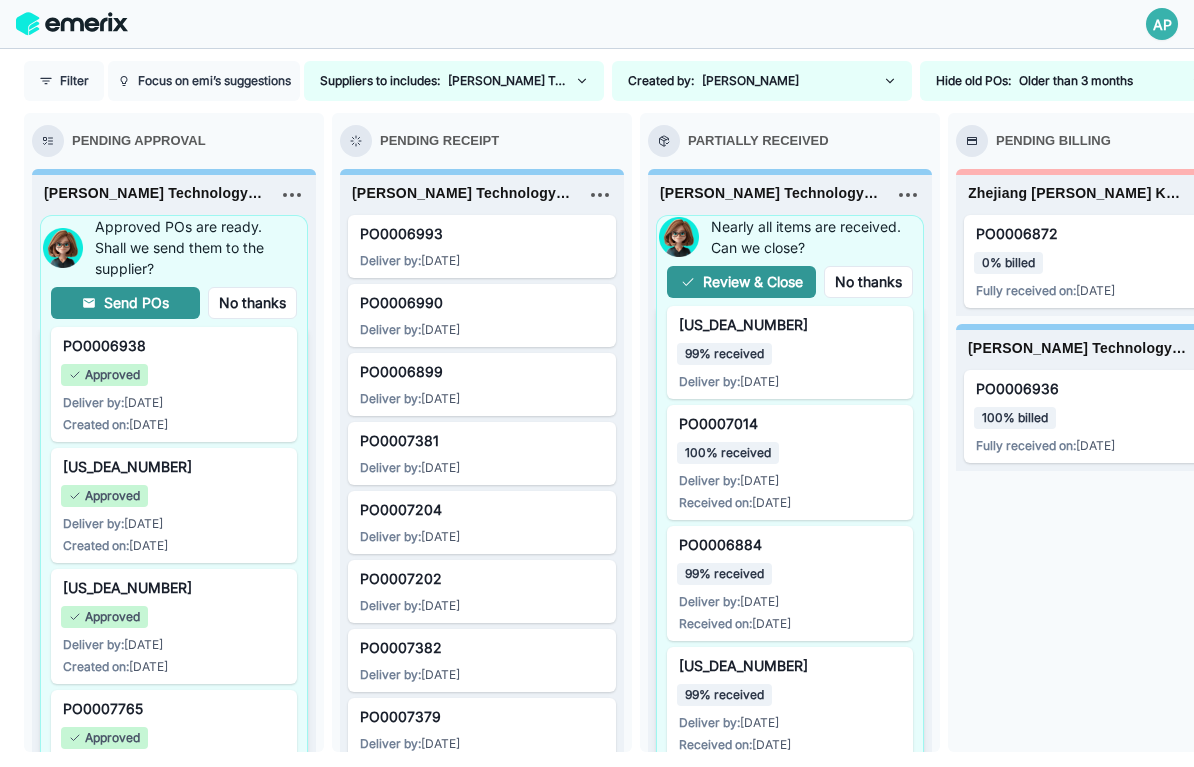 scroll, scrollTop: 0, scrollLeft: 0, axis: both 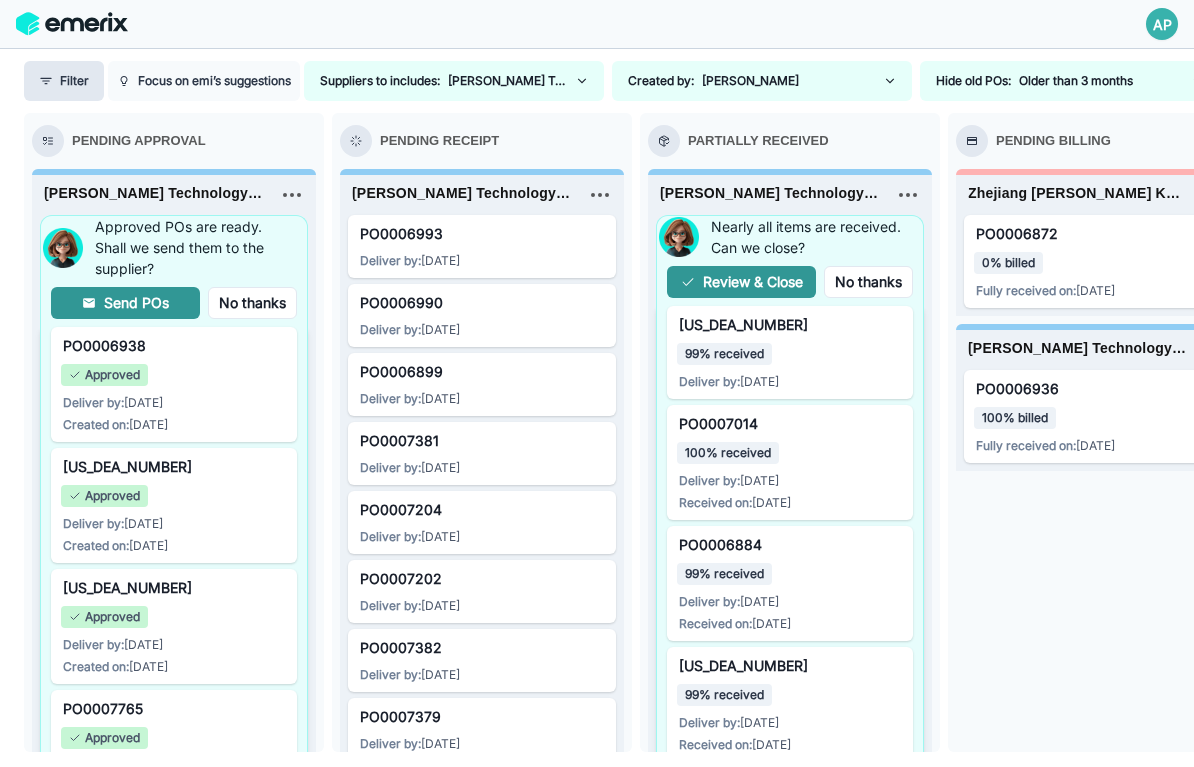 click on "Filter" at bounding box center (64, 81) 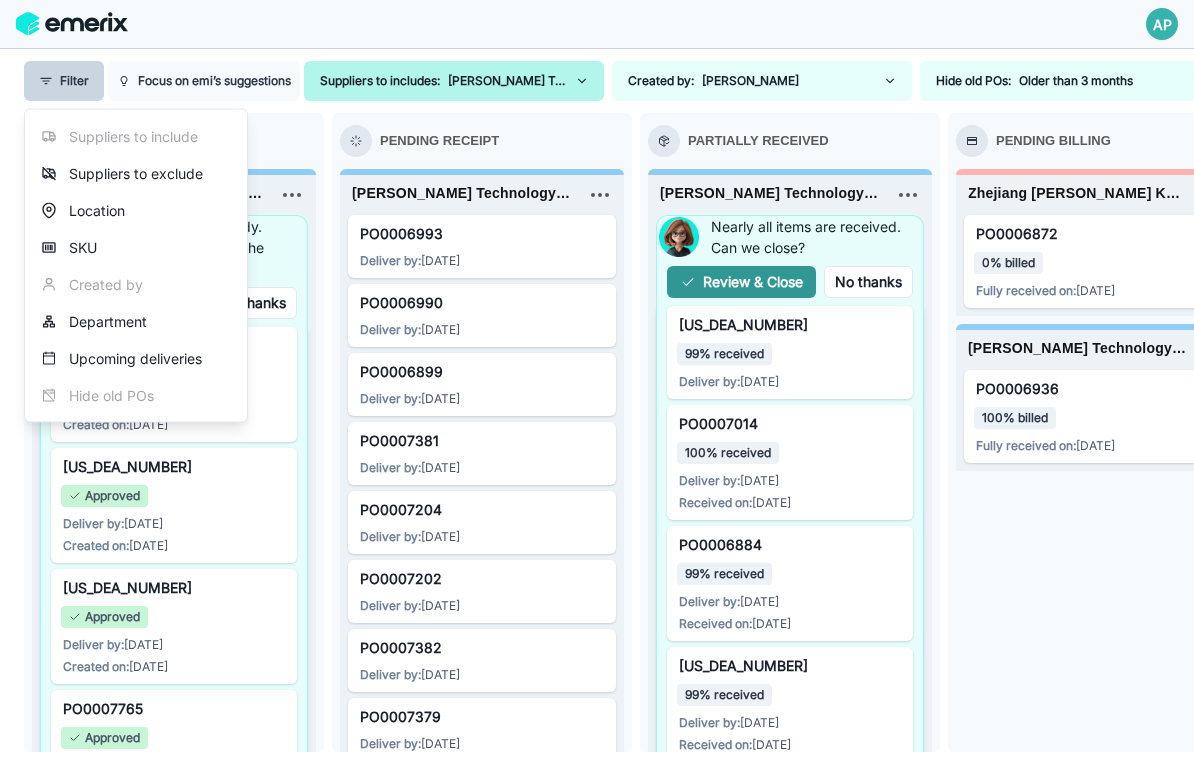 click on "Suppliers to includes: [PERSON_NAME] Technology Group Co., LTD., Zhejiang [PERSON_NAME] Knitting (HK) Co. Ltd" at bounding box center [454, 81] 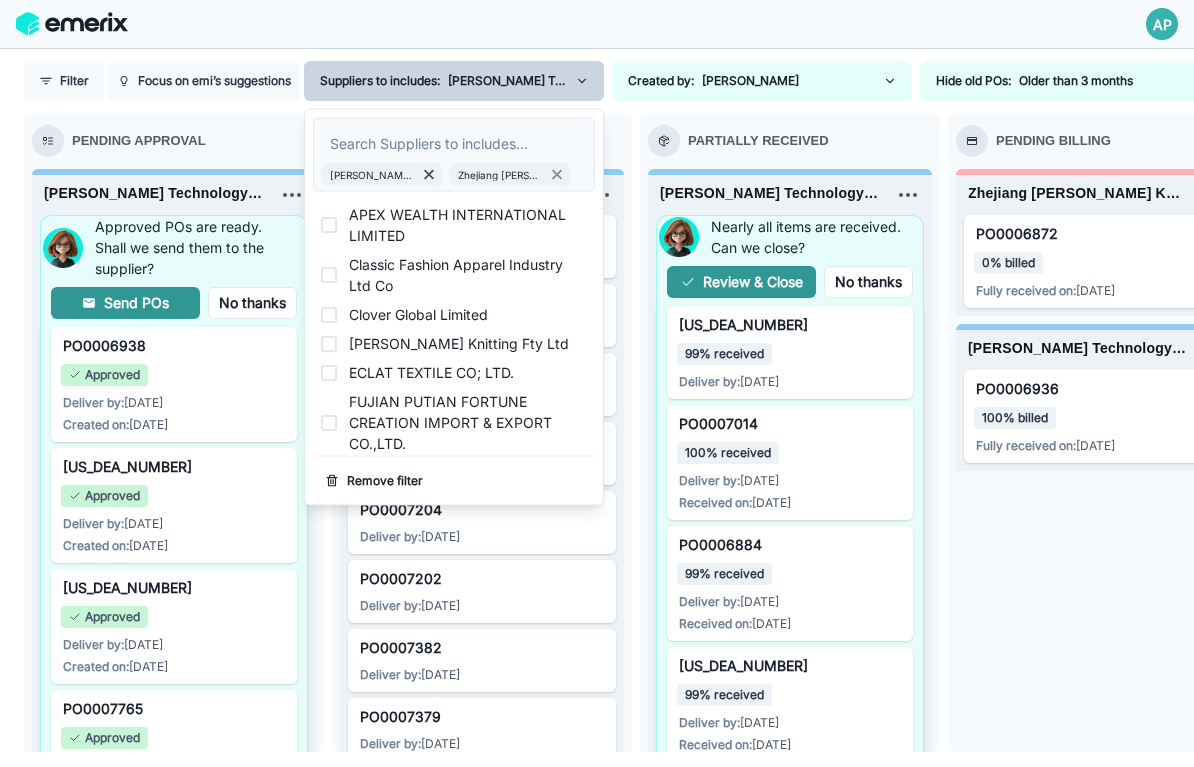 click 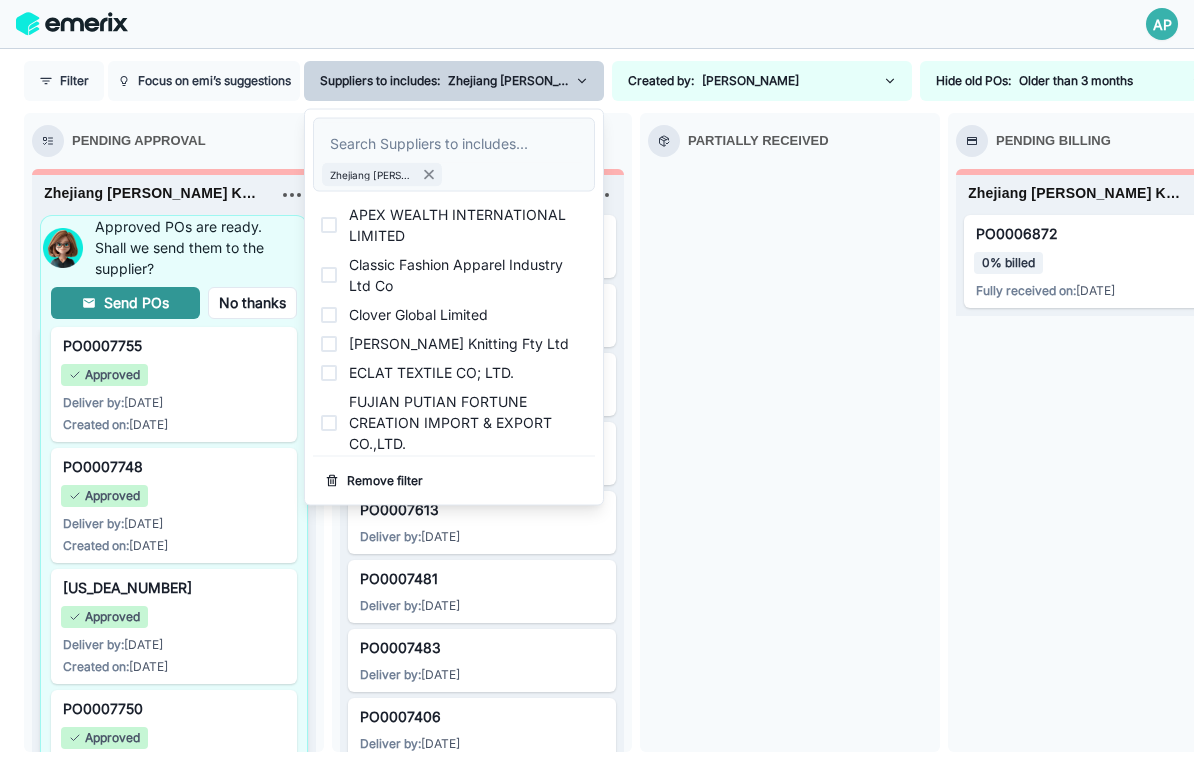 click at bounding box center [891, 24] 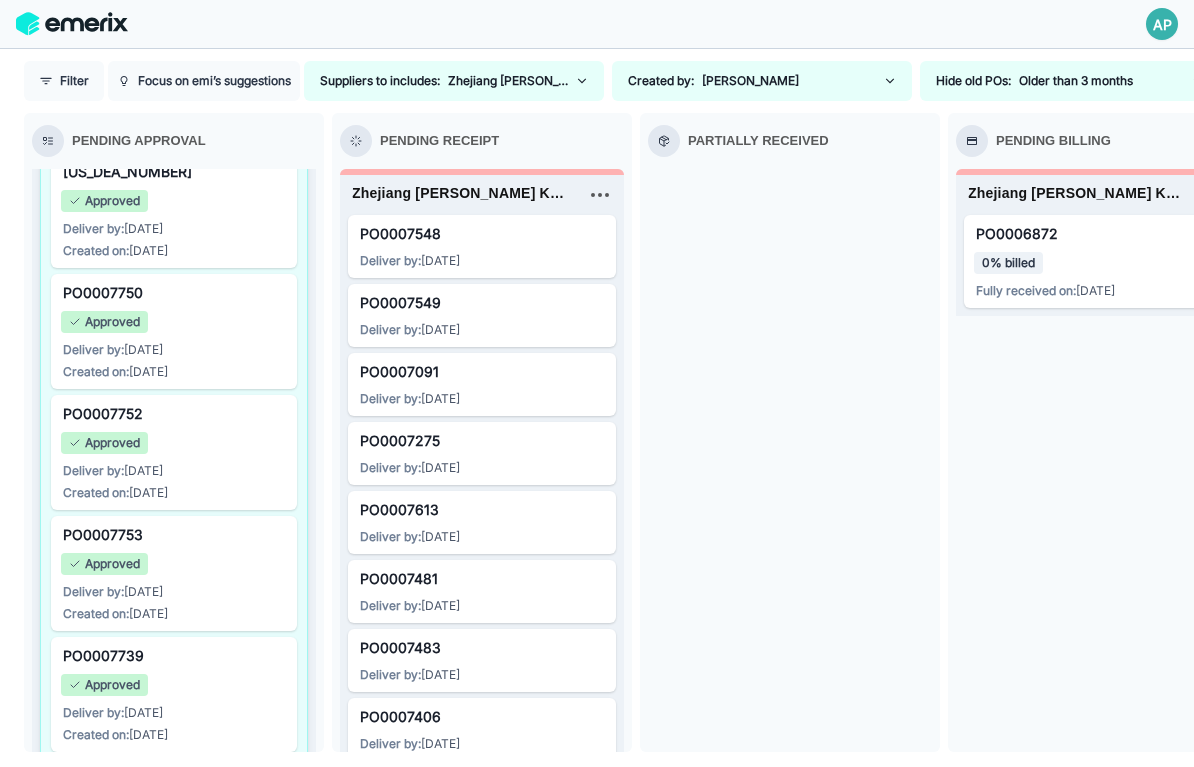 scroll, scrollTop: 0, scrollLeft: 0, axis: both 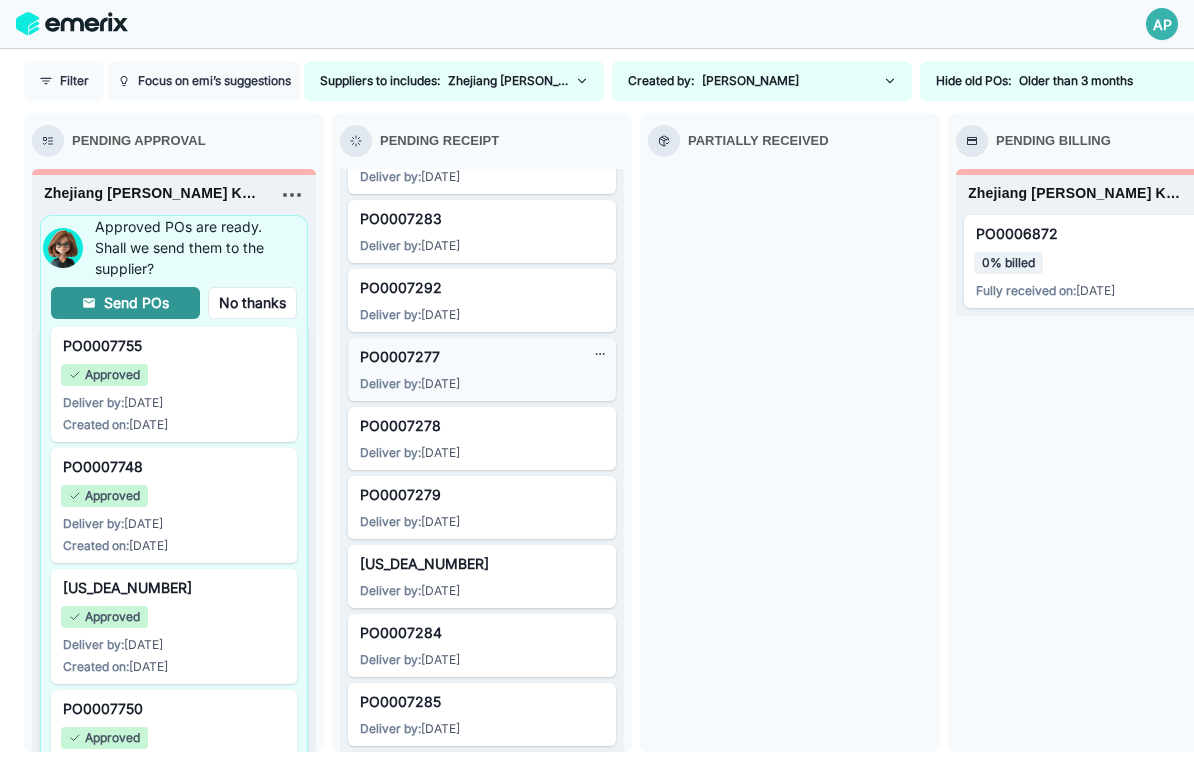 click on "Deliver by:  [DATE]" at bounding box center (482, 382) 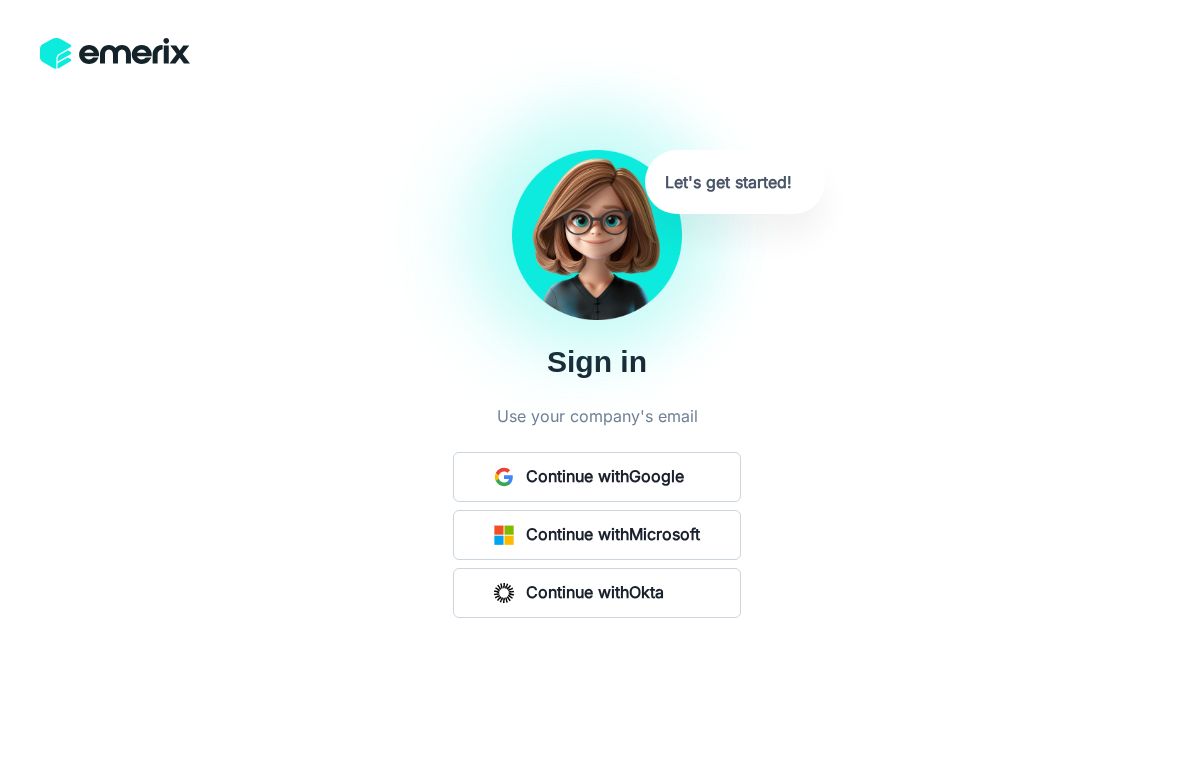 scroll, scrollTop: 0, scrollLeft: 0, axis: both 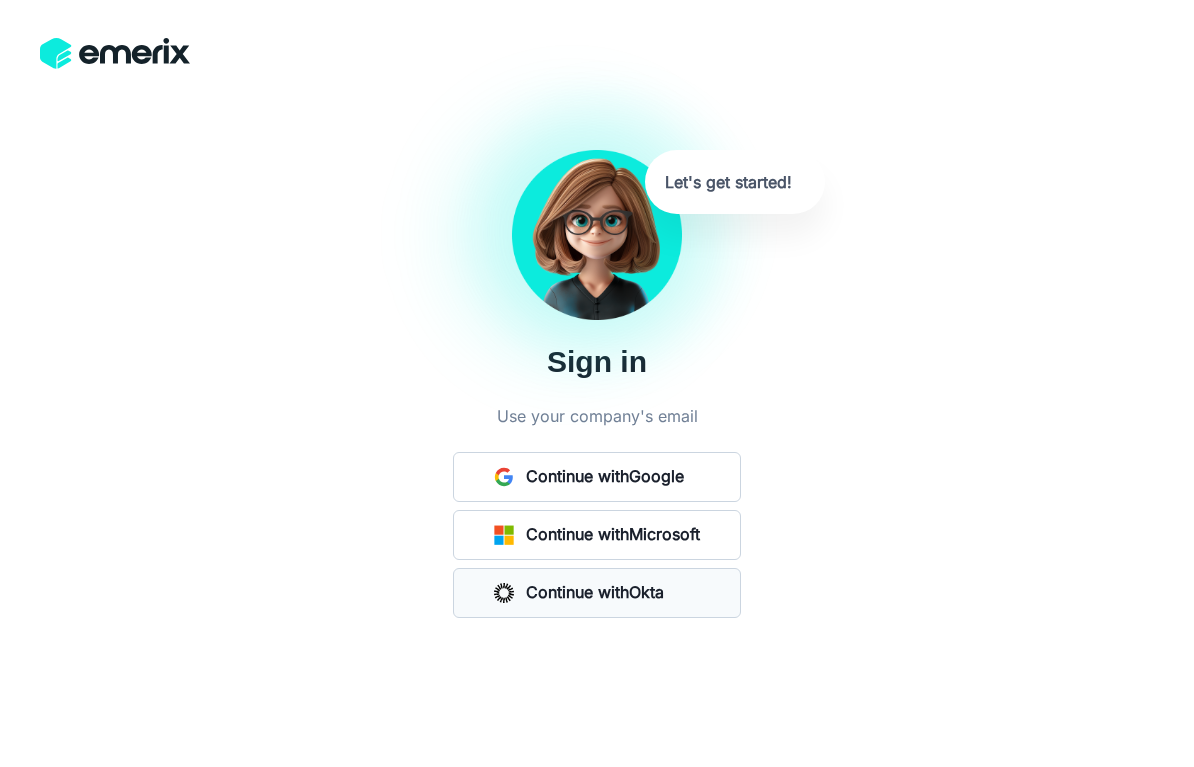 click on "Continue with  Okta" at bounding box center (595, 592) 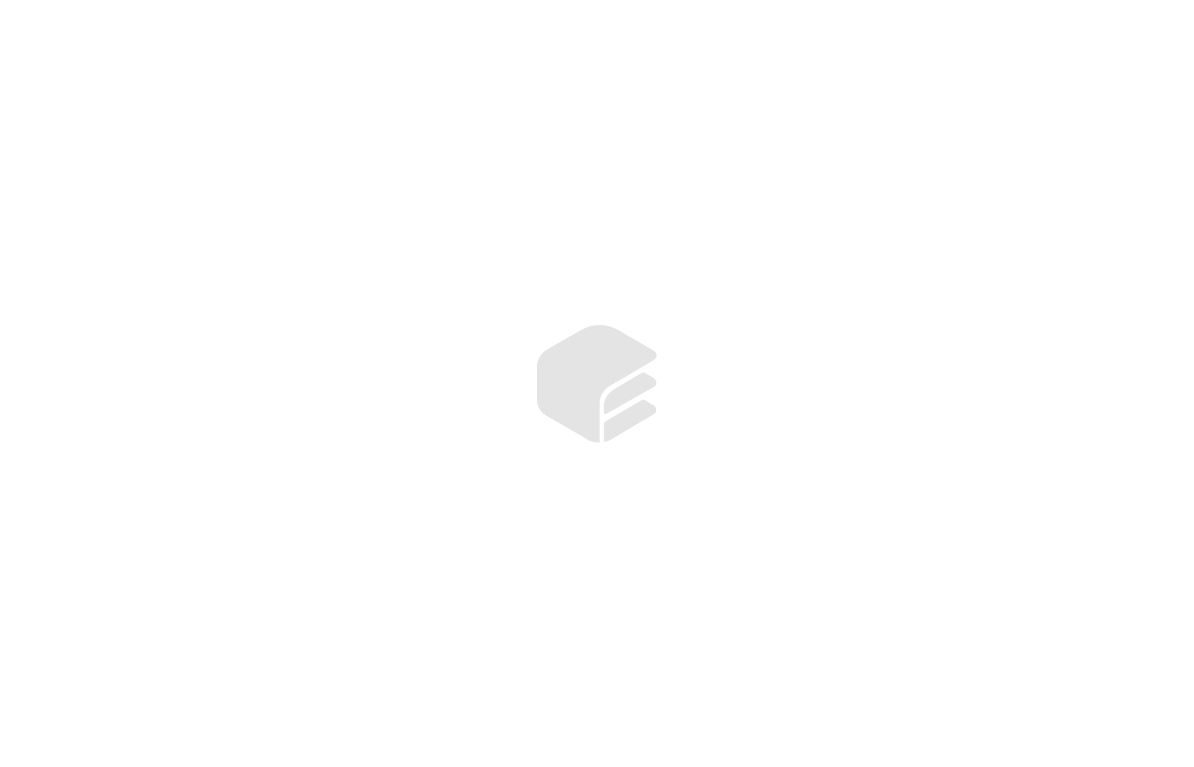 scroll, scrollTop: 0, scrollLeft: 0, axis: both 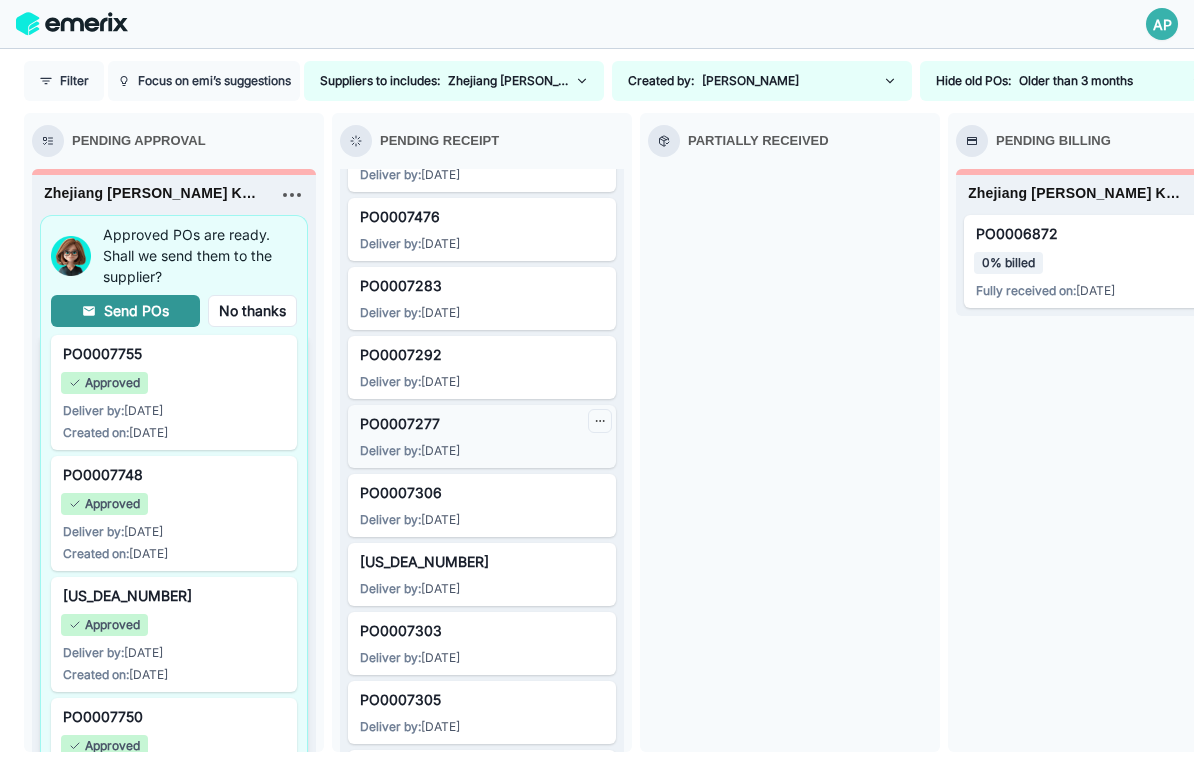 click 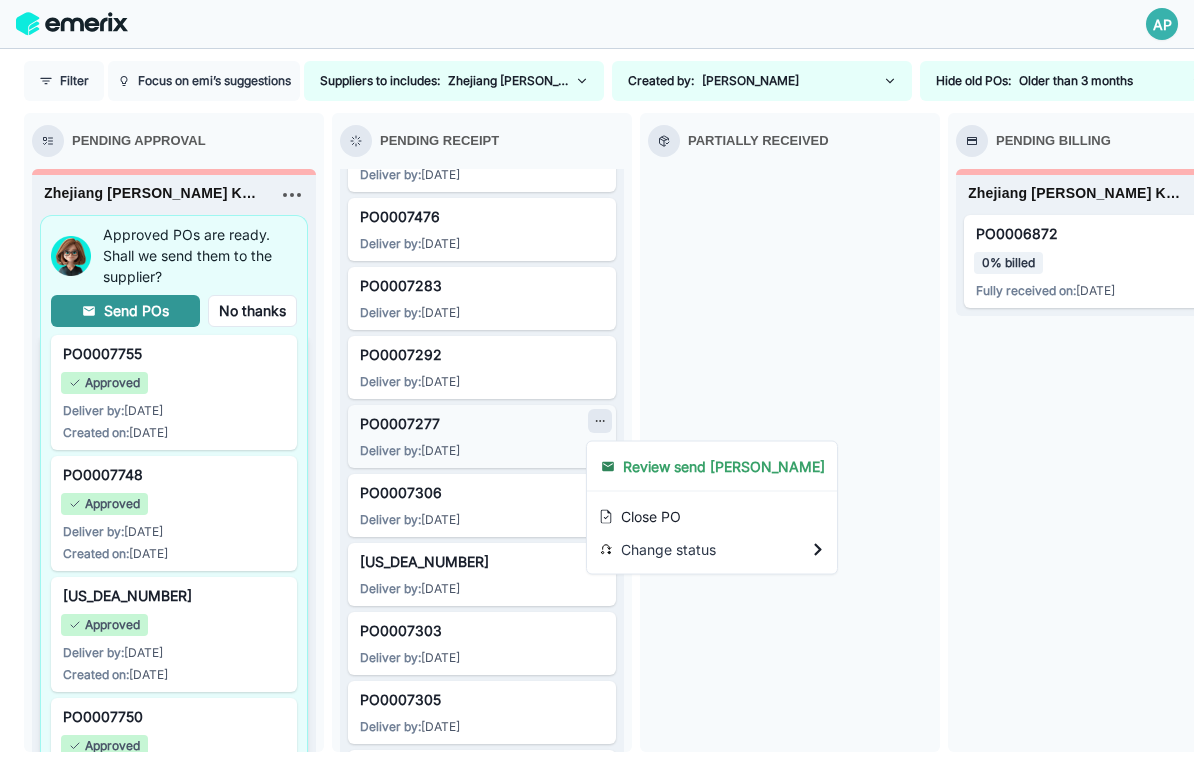 click on "Review send PO" at bounding box center [712, 466] 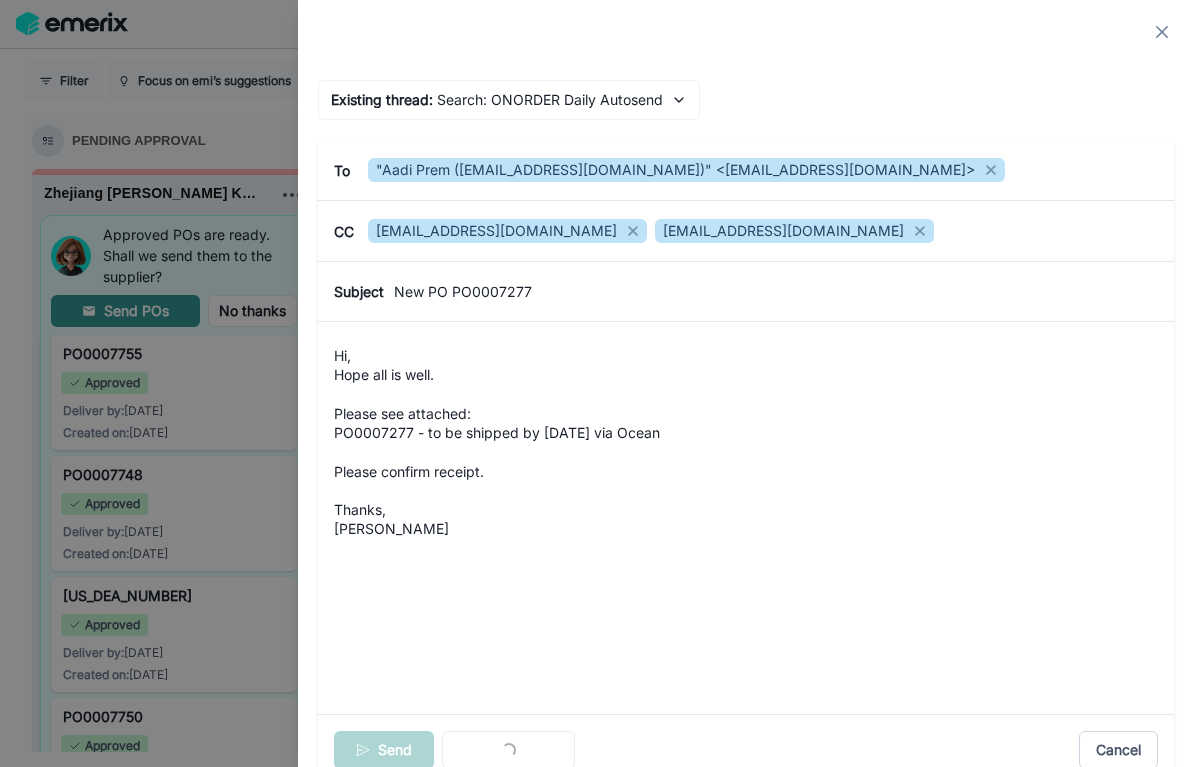 click at bounding box center [1162, 32] 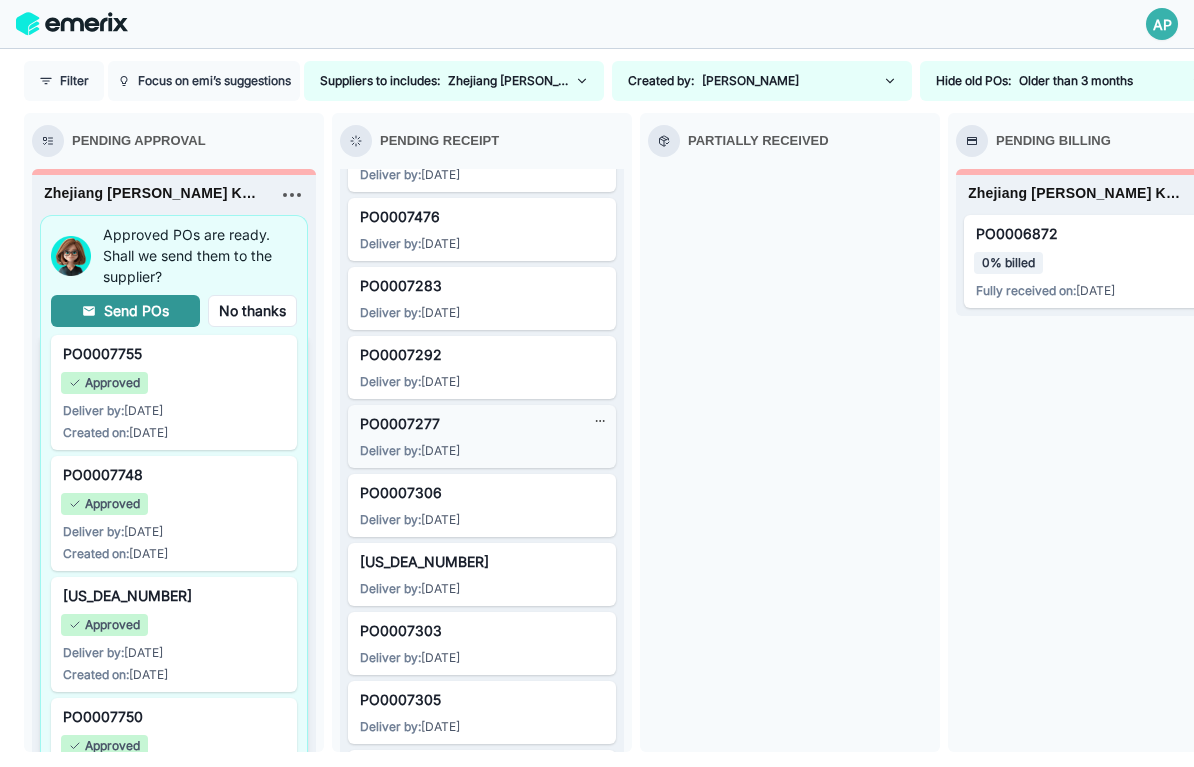click on "PO0007277" at bounding box center [482, 423] 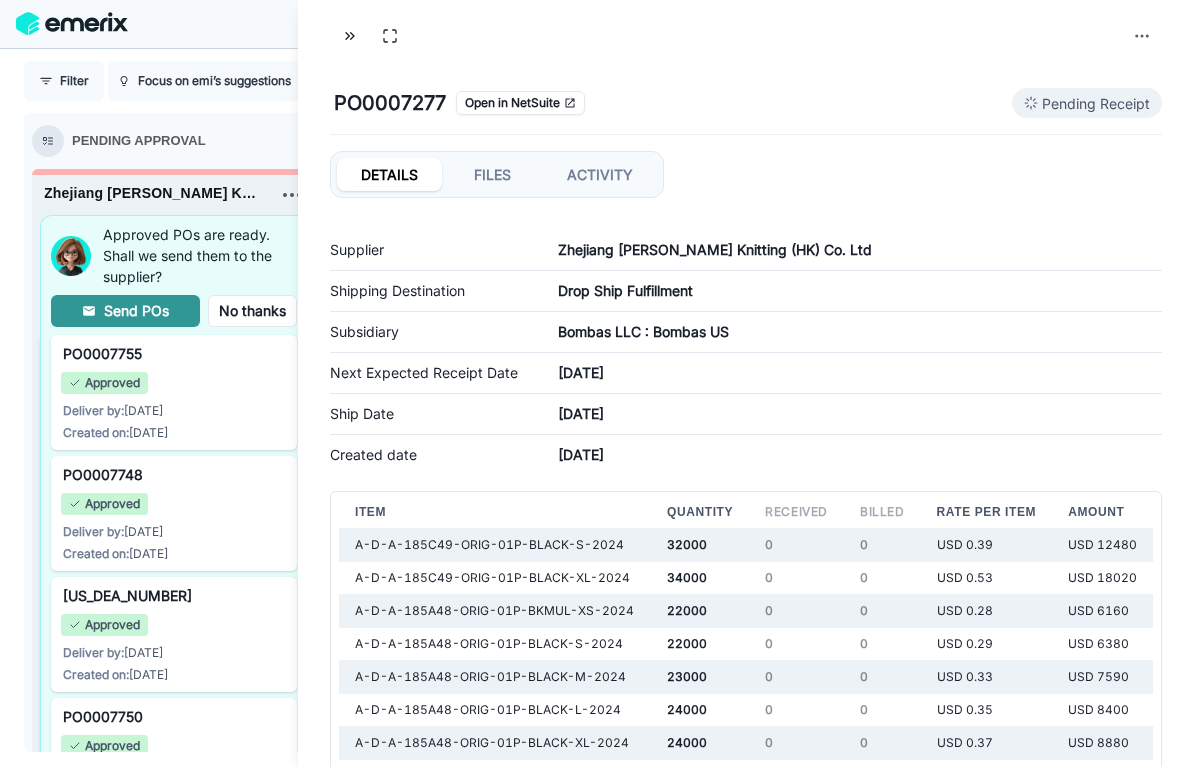 click on "Pending Approval" at bounding box center [174, 141] 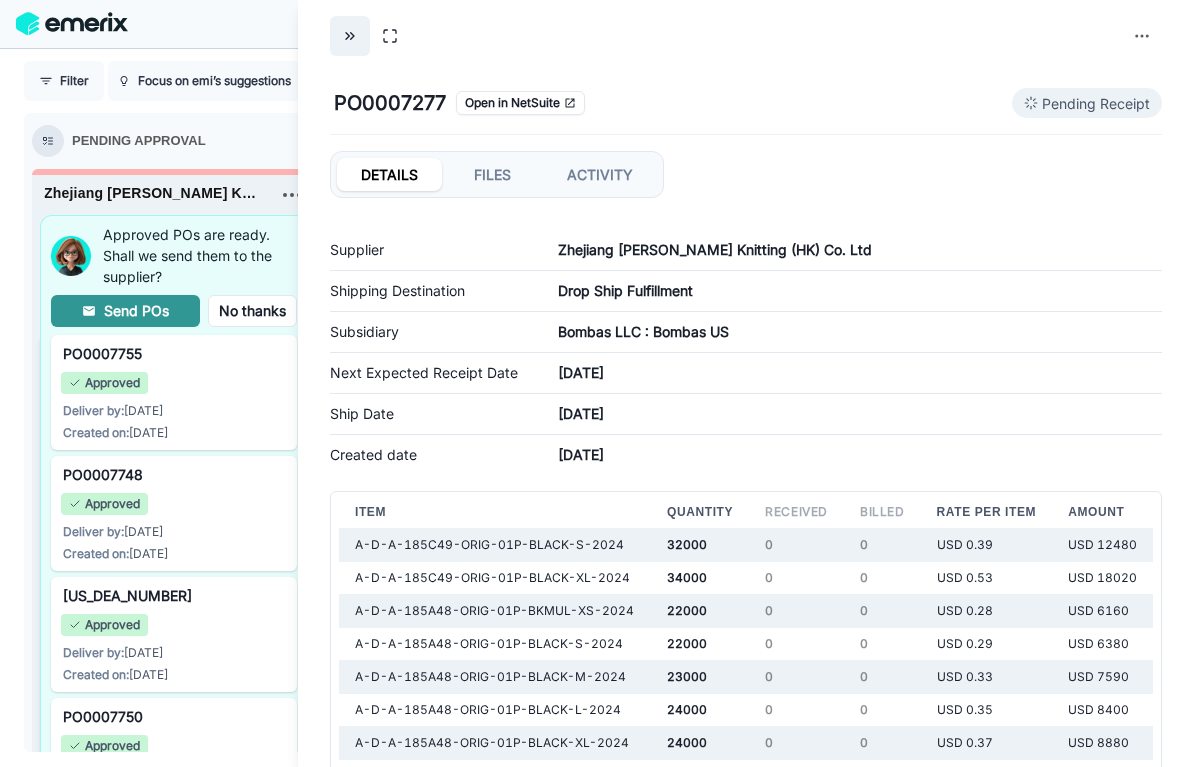 click 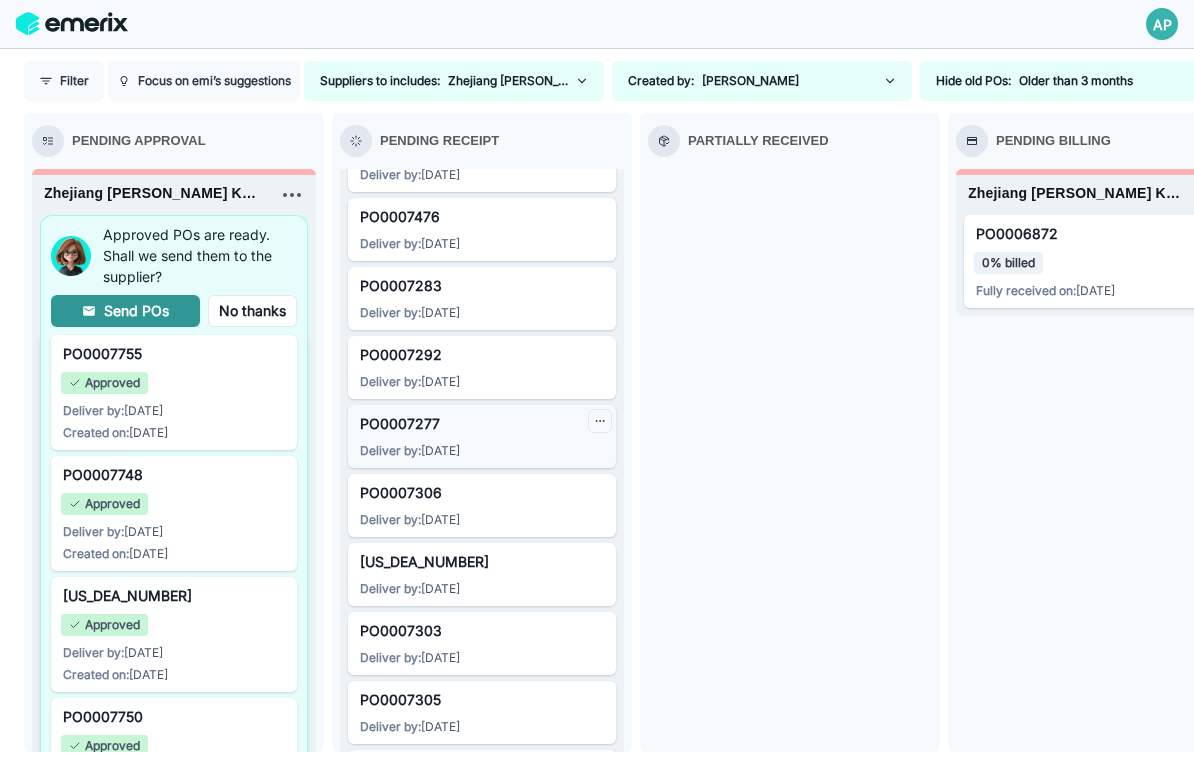 click 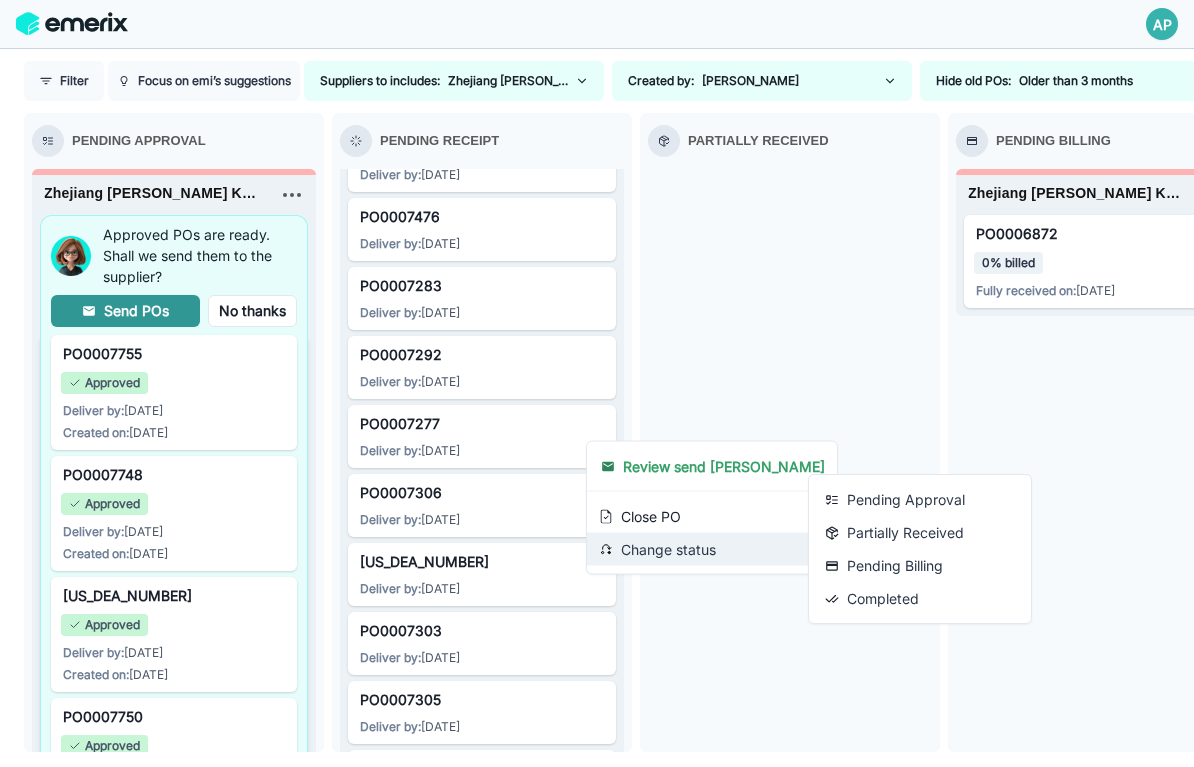 click on "Pending Receipt" at bounding box center [482, 141] 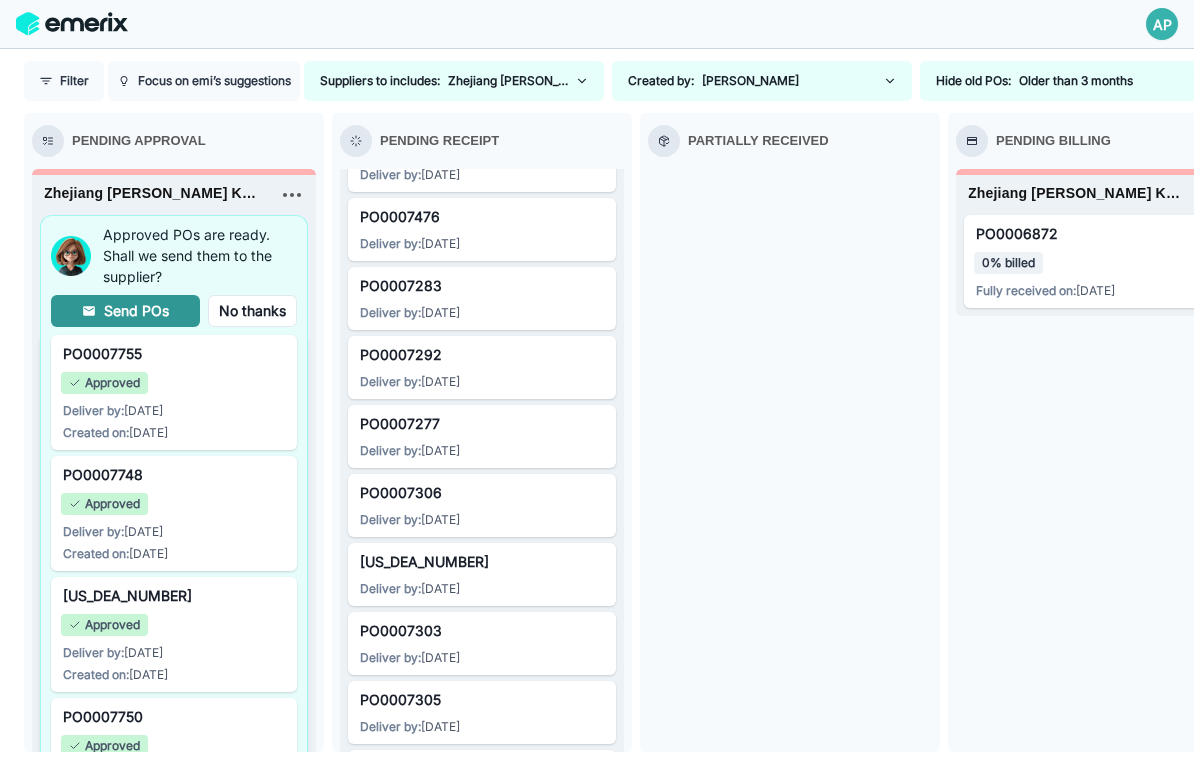click on "Pending Receipt" at bounding box center [439, 141] 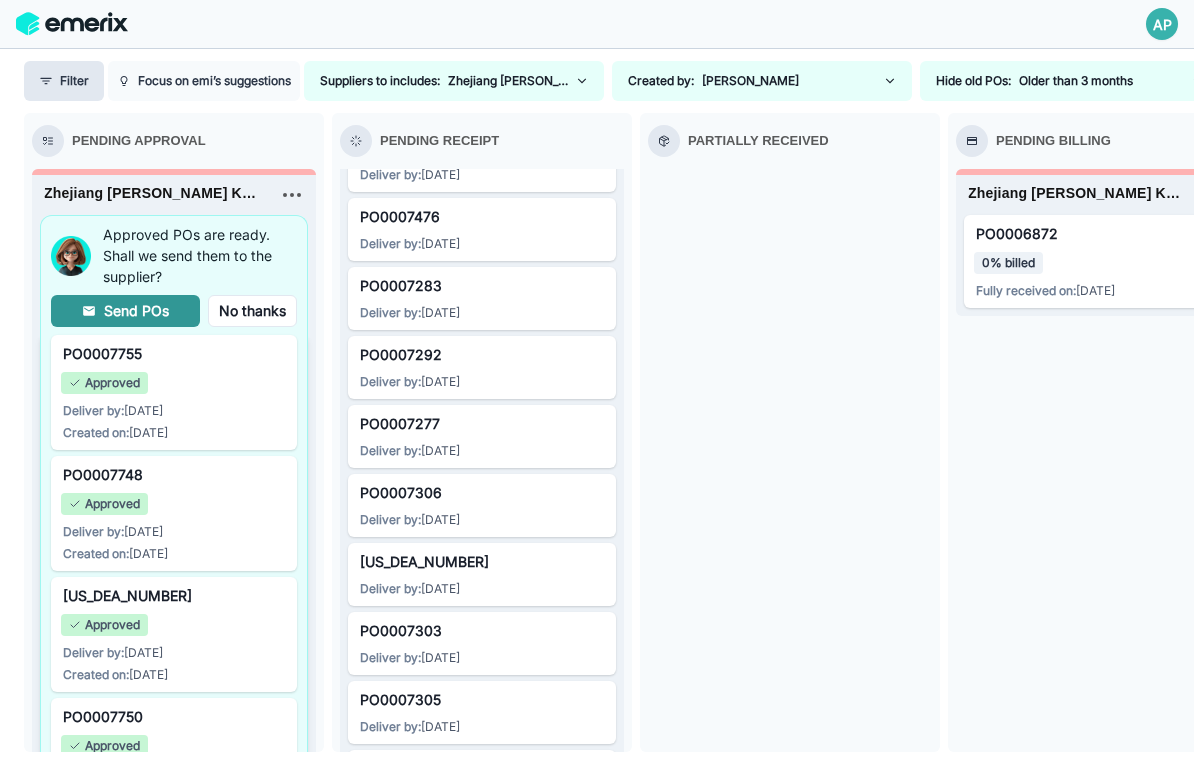 click on "Filter" at bounding box center (64, 81) 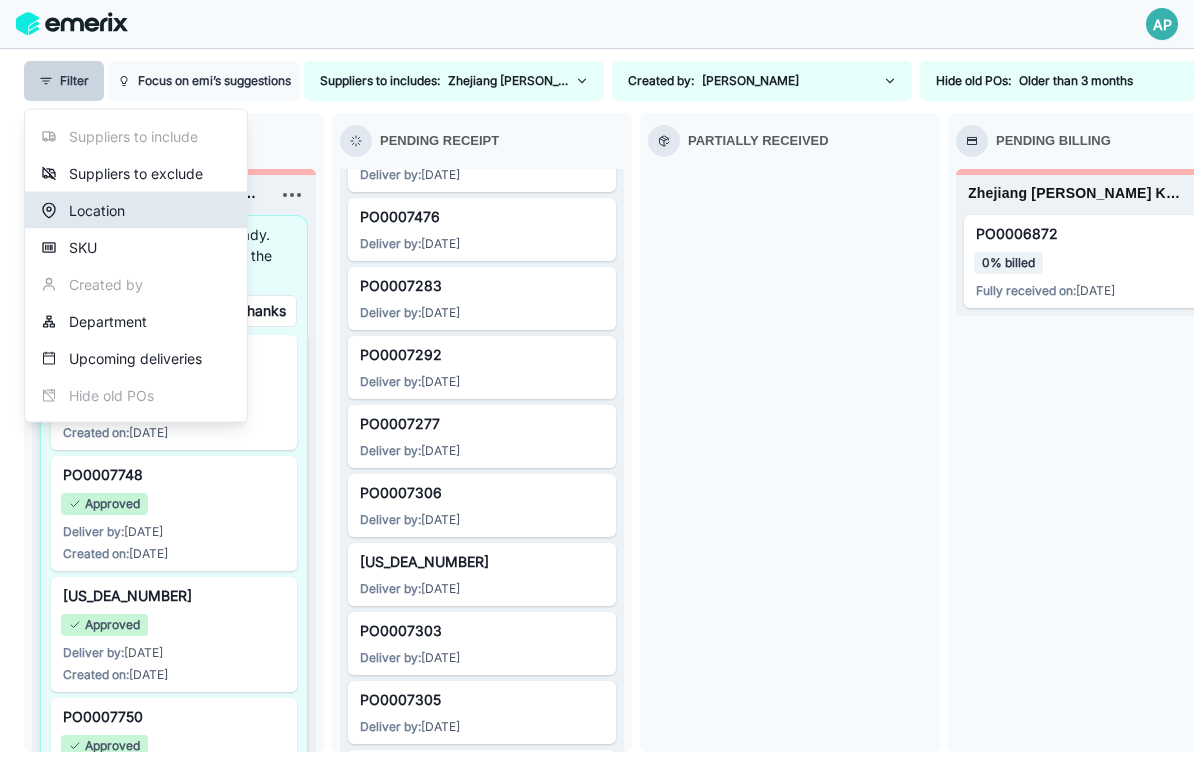 click on "Location" at bounding box center (136, 210) 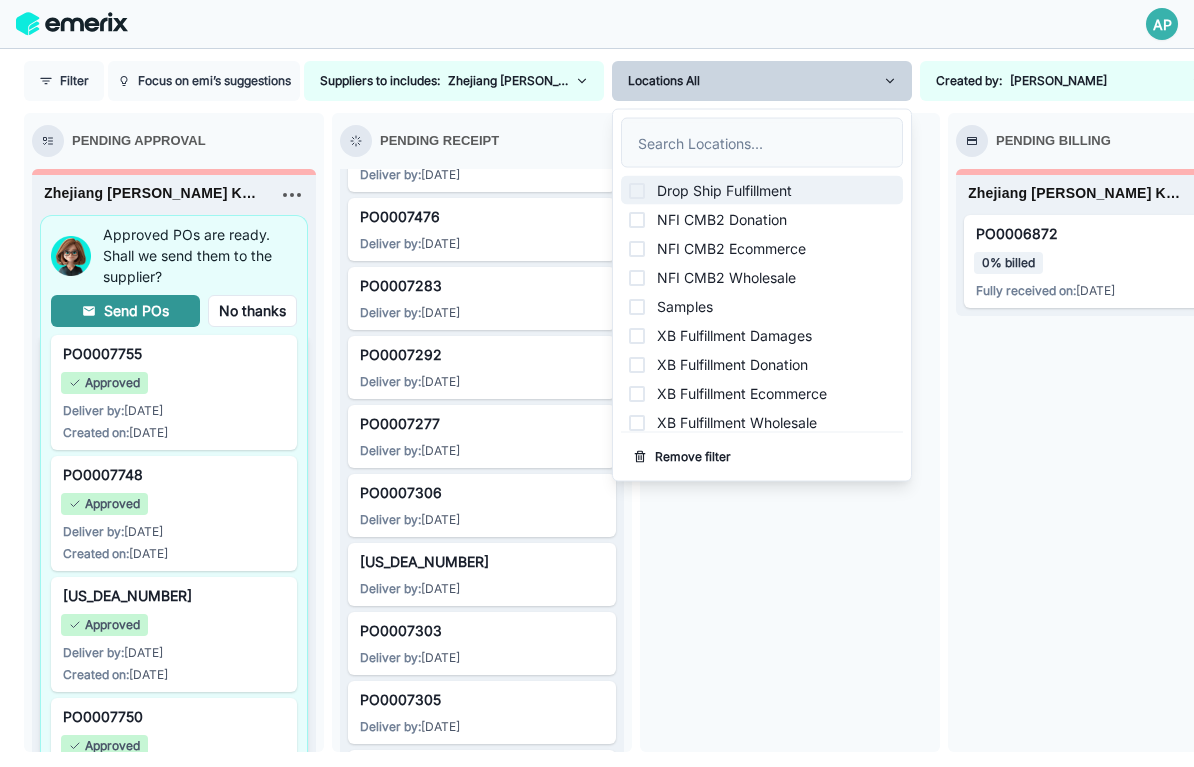 click at bounding box center [637, 190] 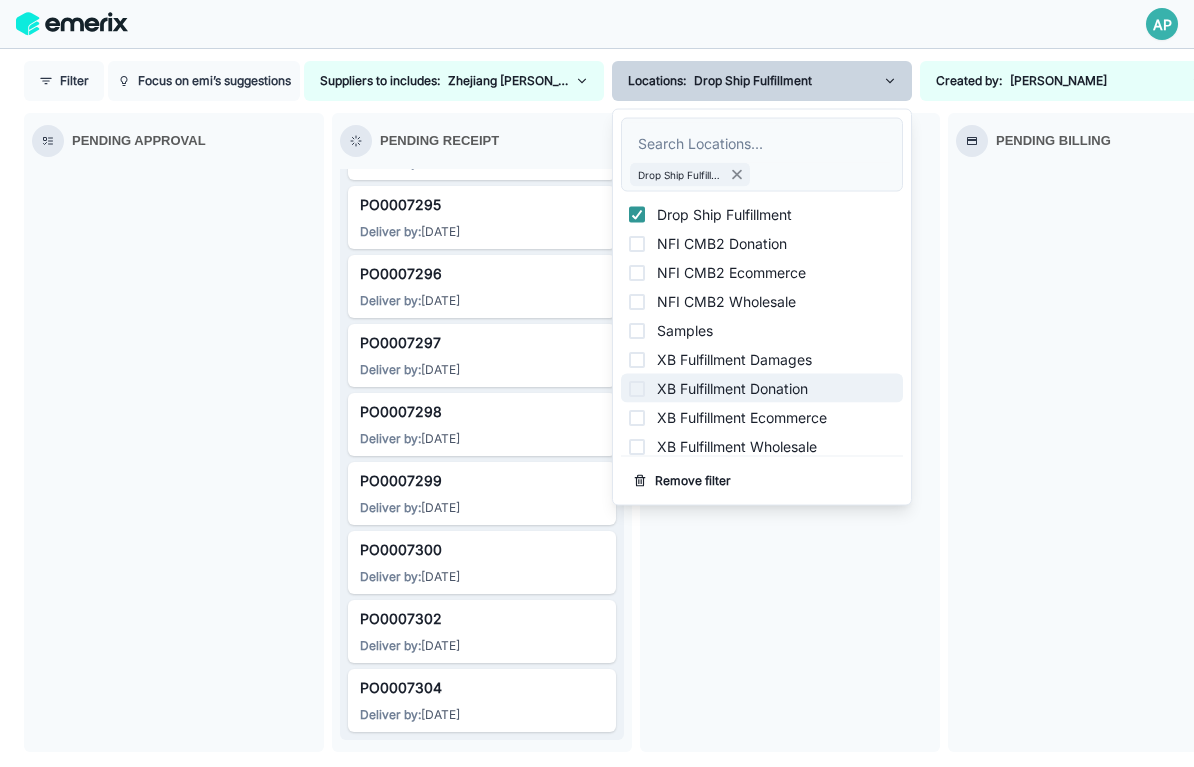 scroll, scrollTop: 5, scrollLeft: 0, axis: vertical 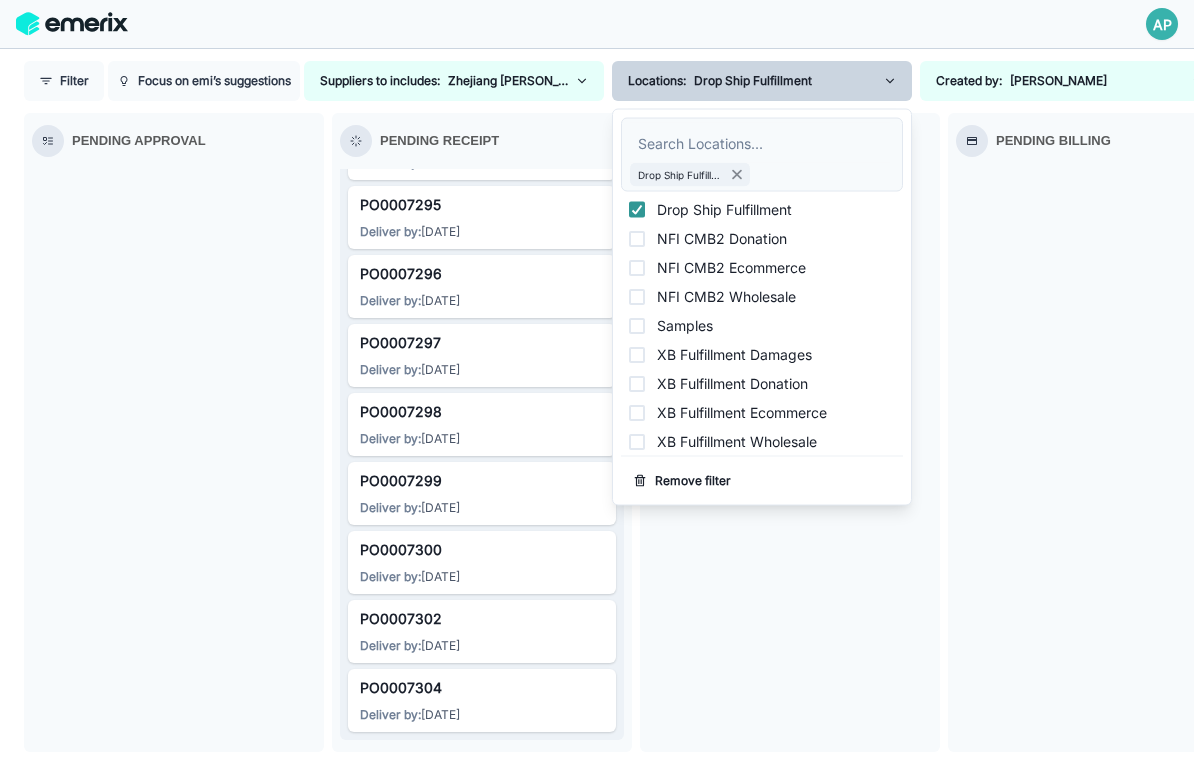 click at bounding box center [790, 460] 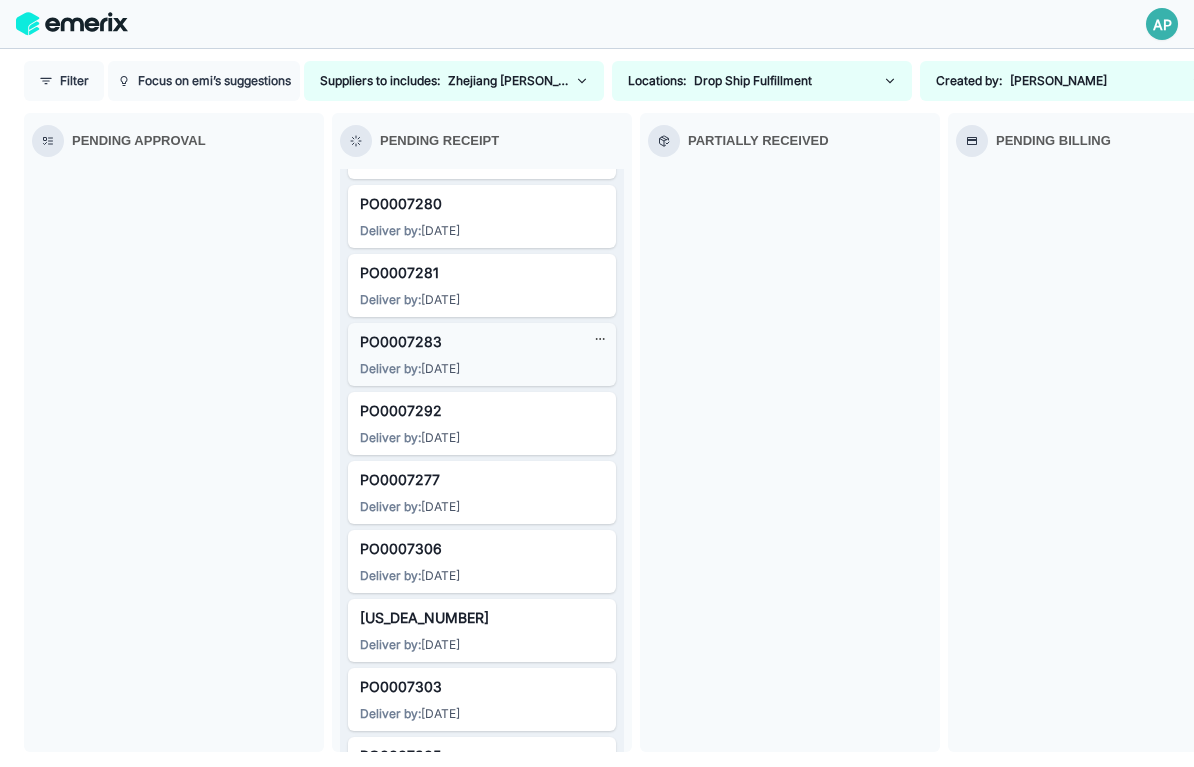 scroll, scrollTop: 2598, scrollLeft: 0, axis: vertical 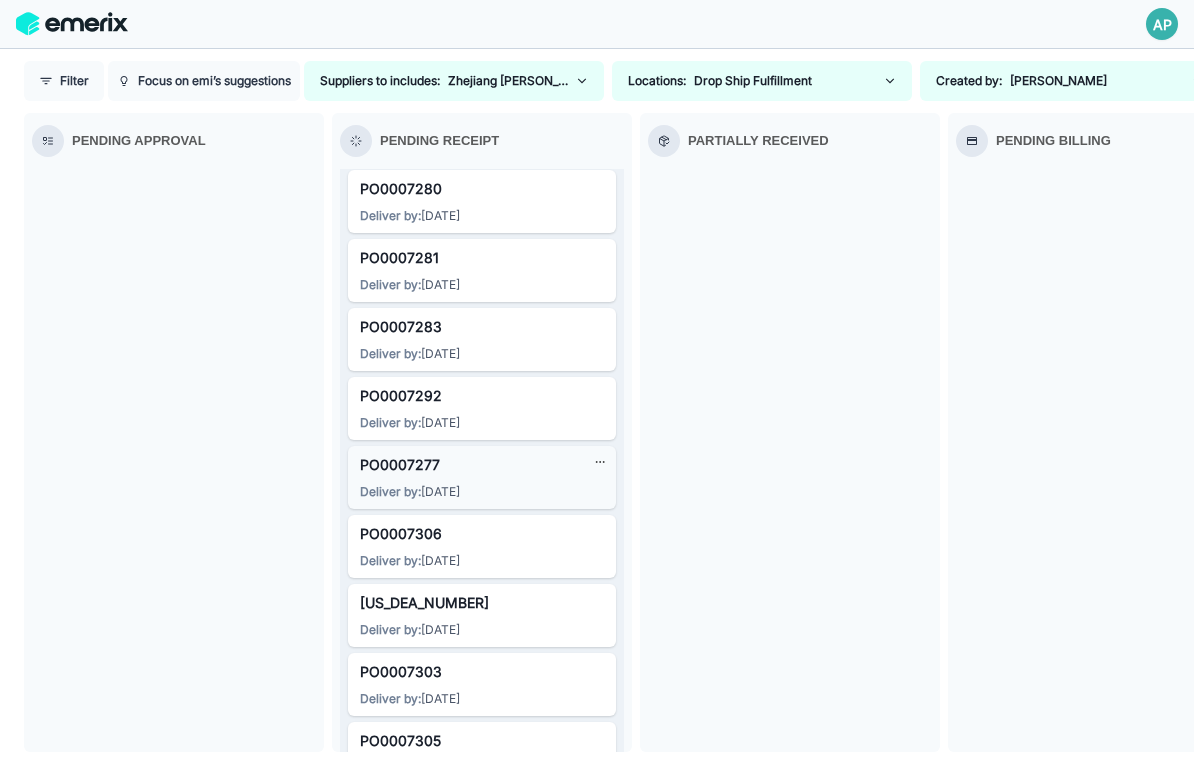 click on "PO0007277" at bounding box center [482, 464] 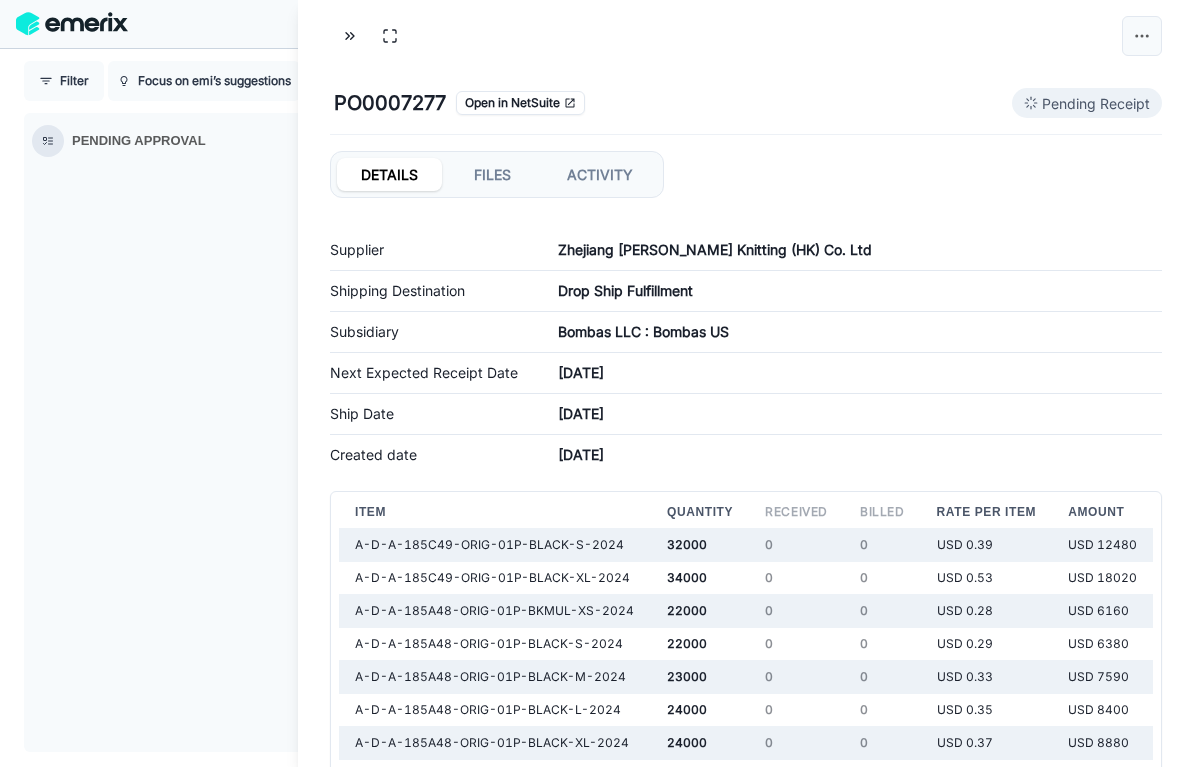click 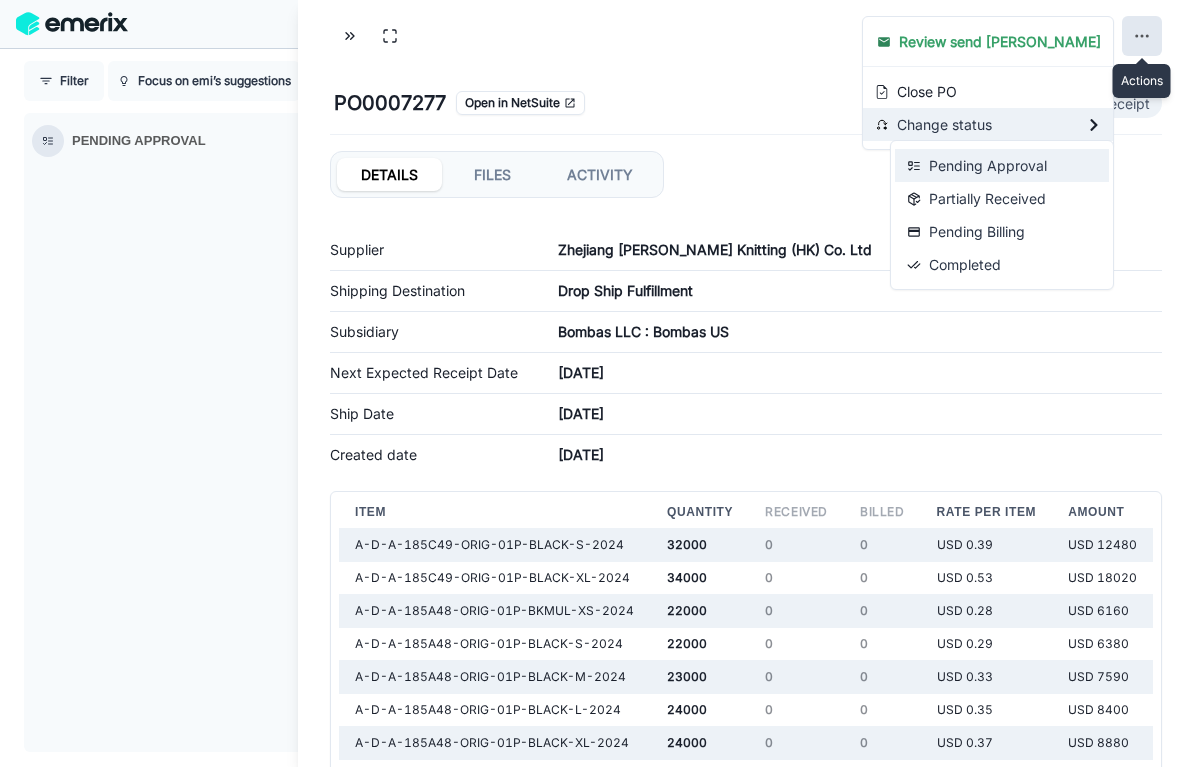 click on "Pending Approval" at bounding box center (1002, 165) 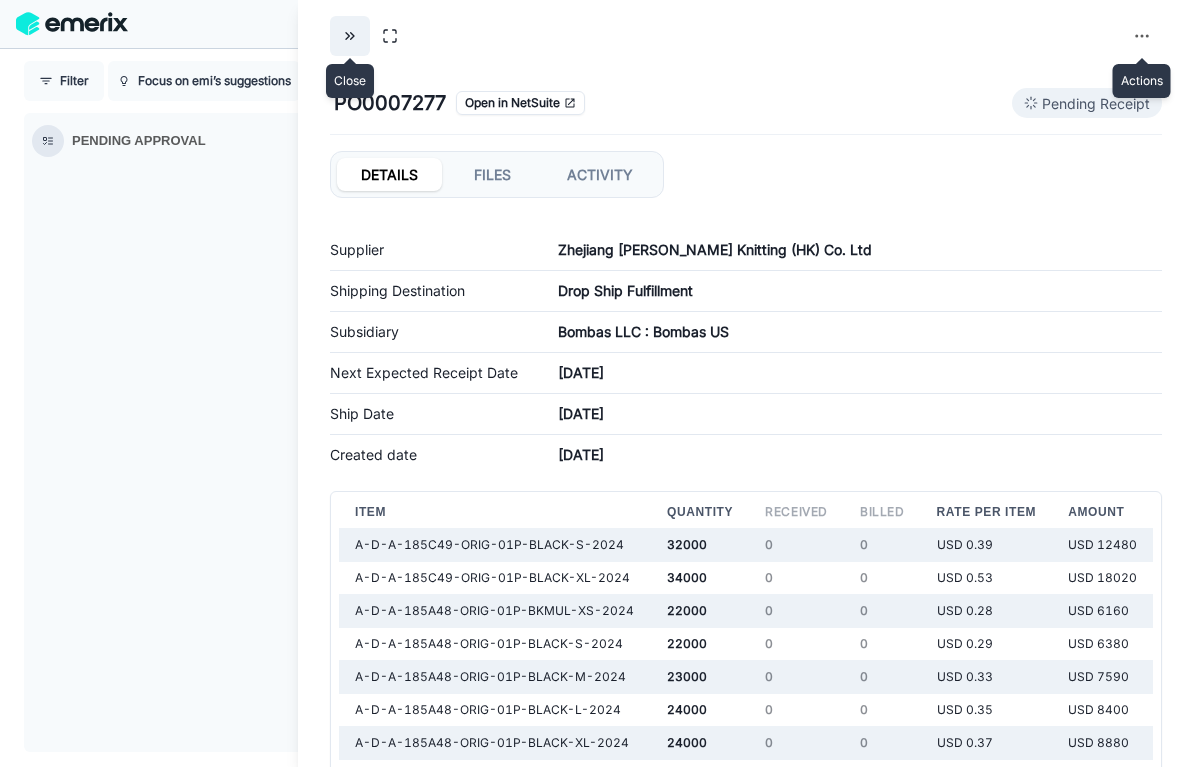 click 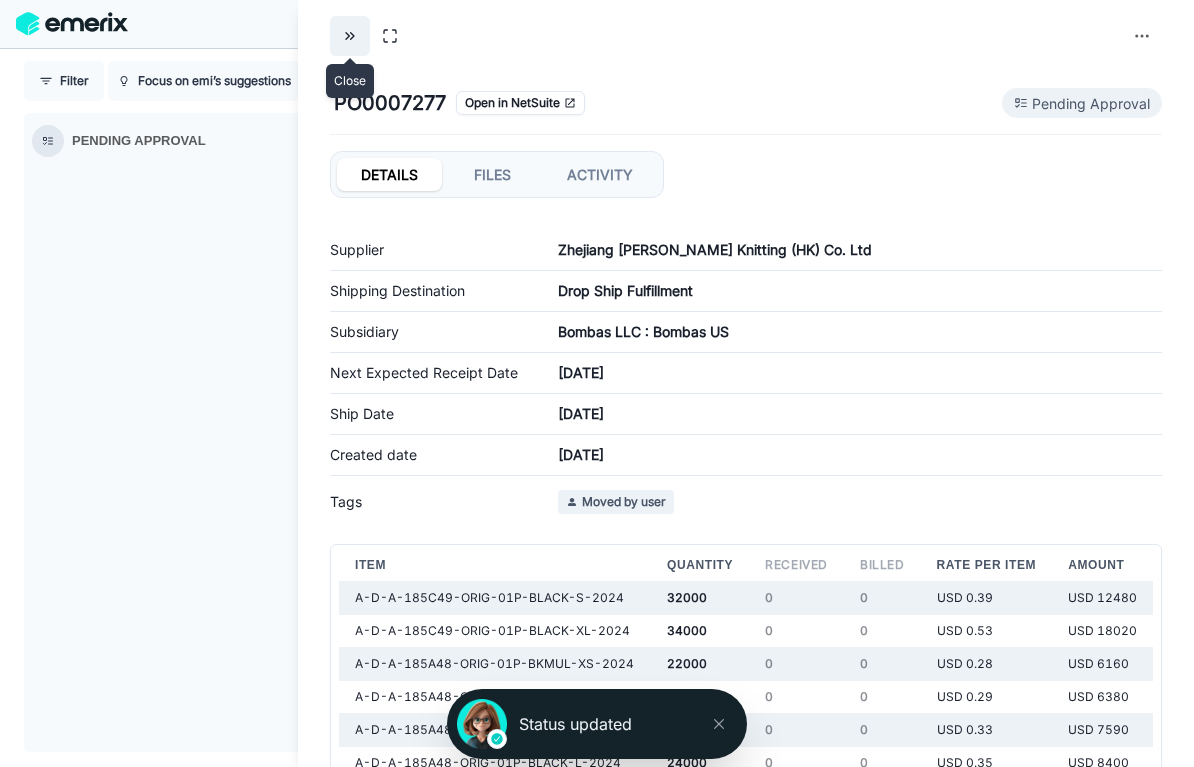 click 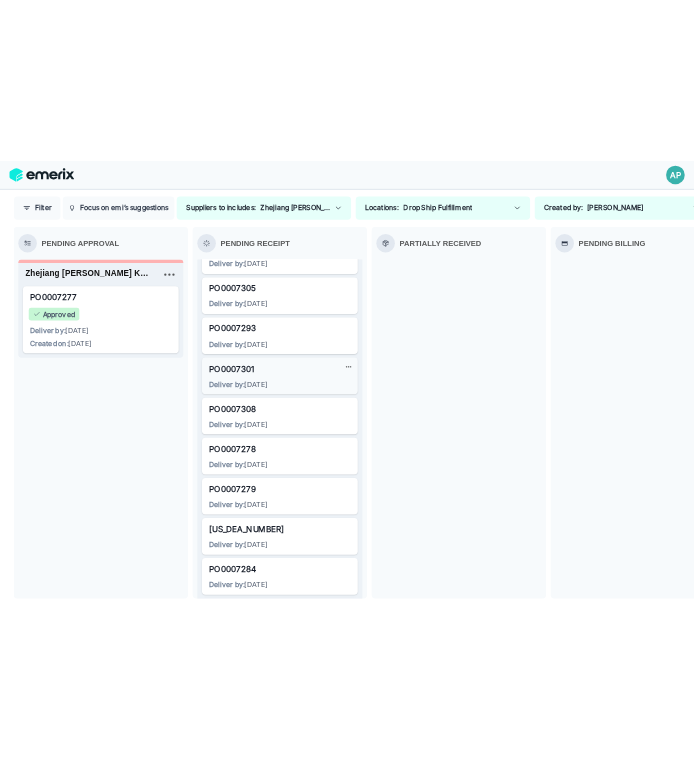 scroll, scrollTop: 3099, scrollLeft: 0, axis: vertical 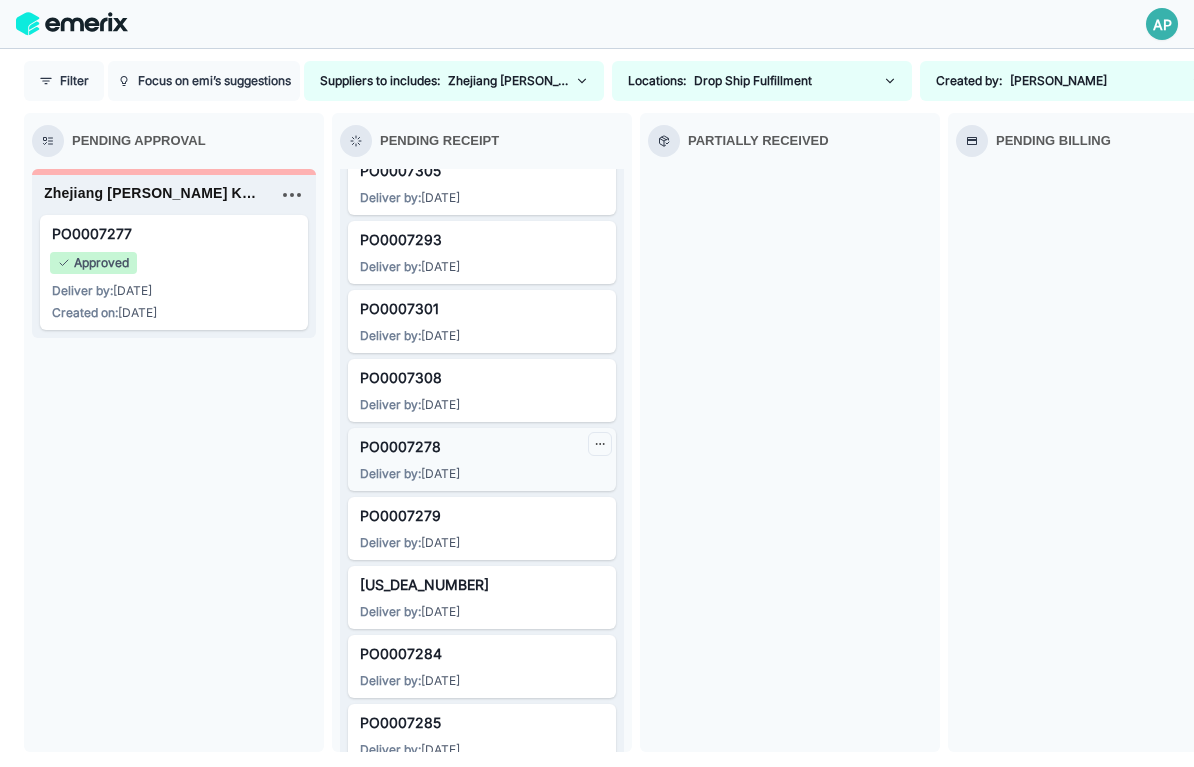 click at bounding box center [600, 444] 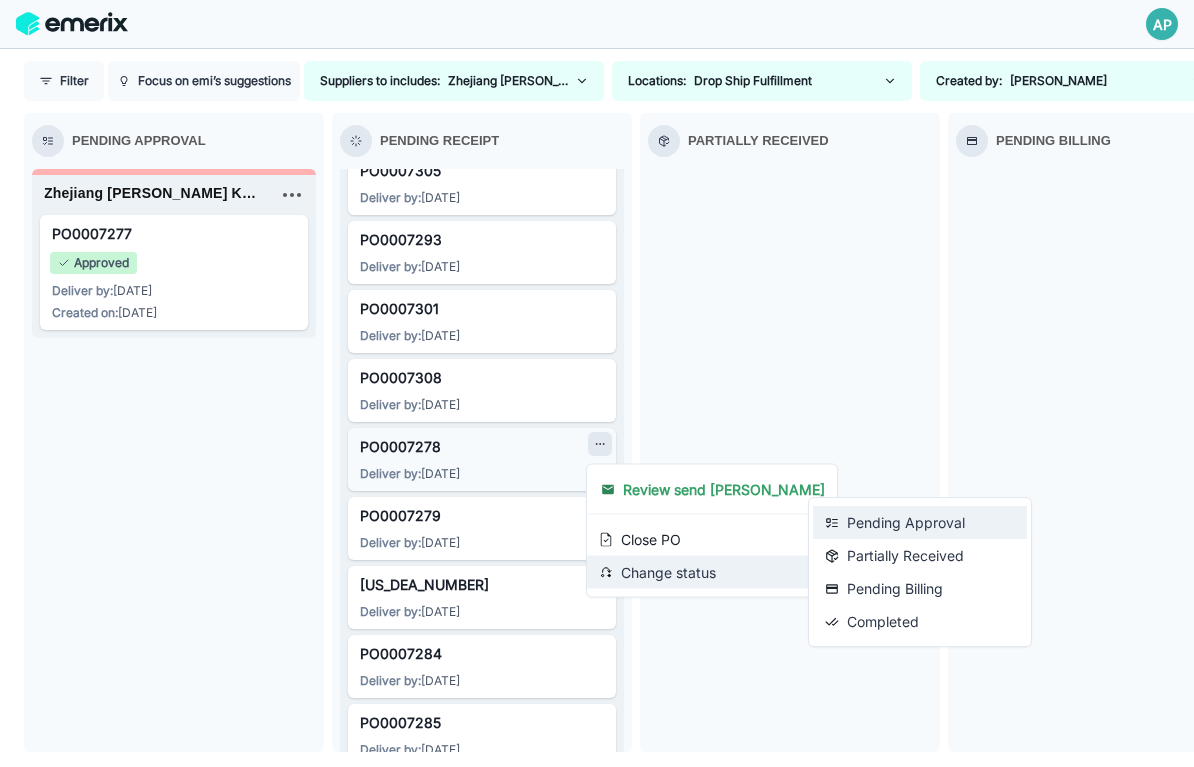 click on "Pending Approval" at bounding box center (920, 522) 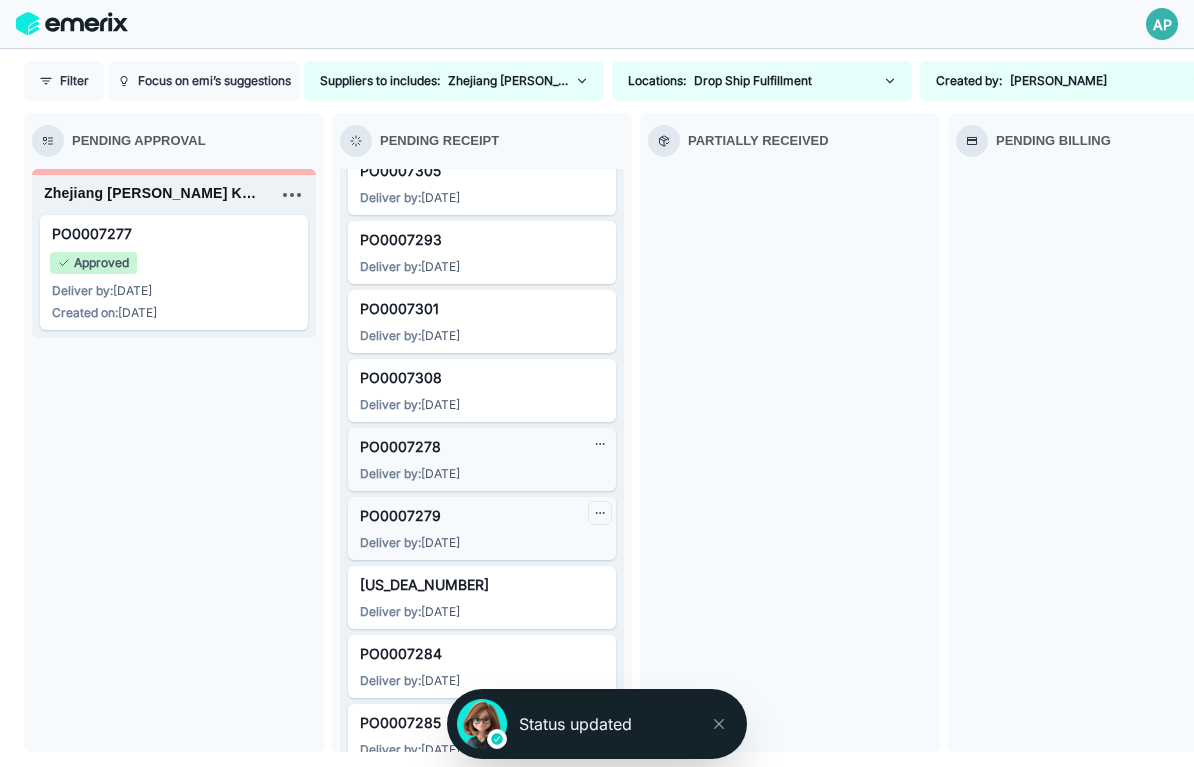 click 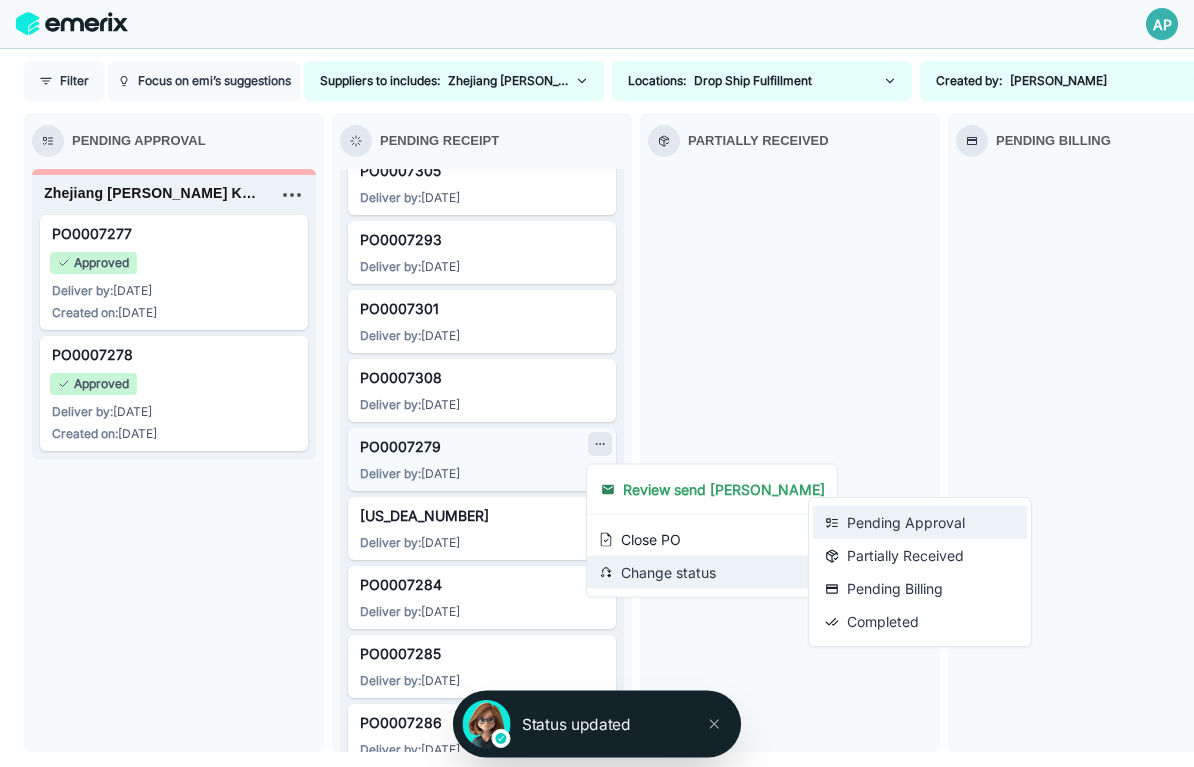 click on "Pending Approval" at bounding box center (920, 522) 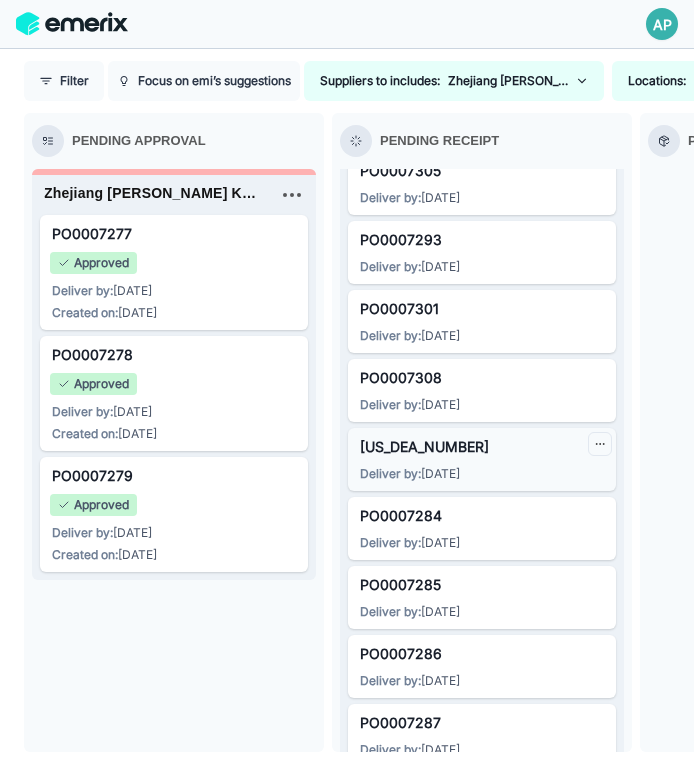 click 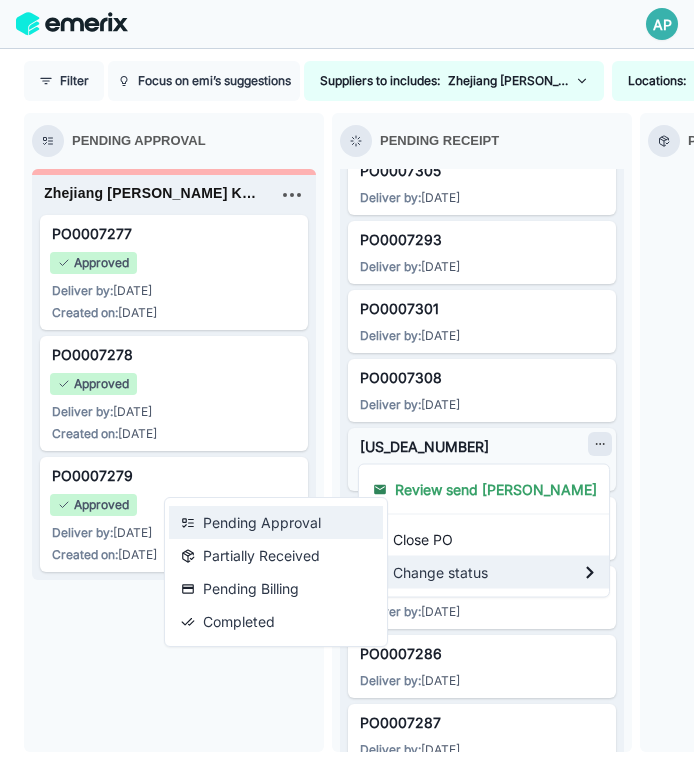 click on "Pending Approval" at bounding box center [276, 522] 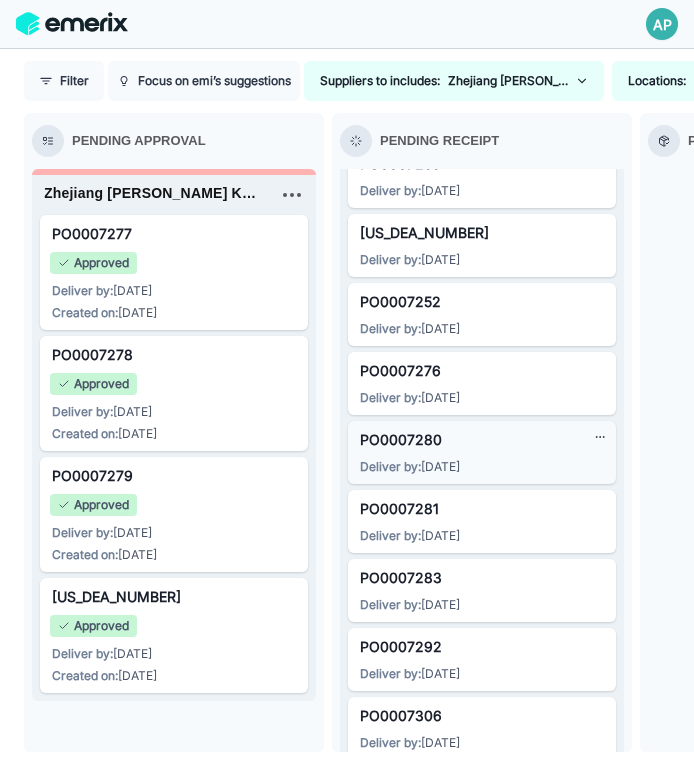 scroll, scrollTop: 2349, scrollLeft: 0, axis: vertical 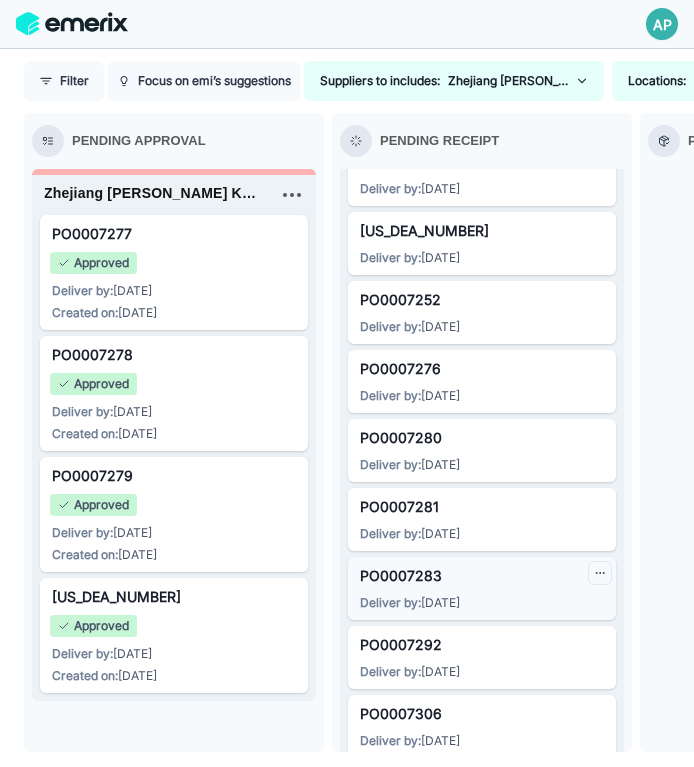 click 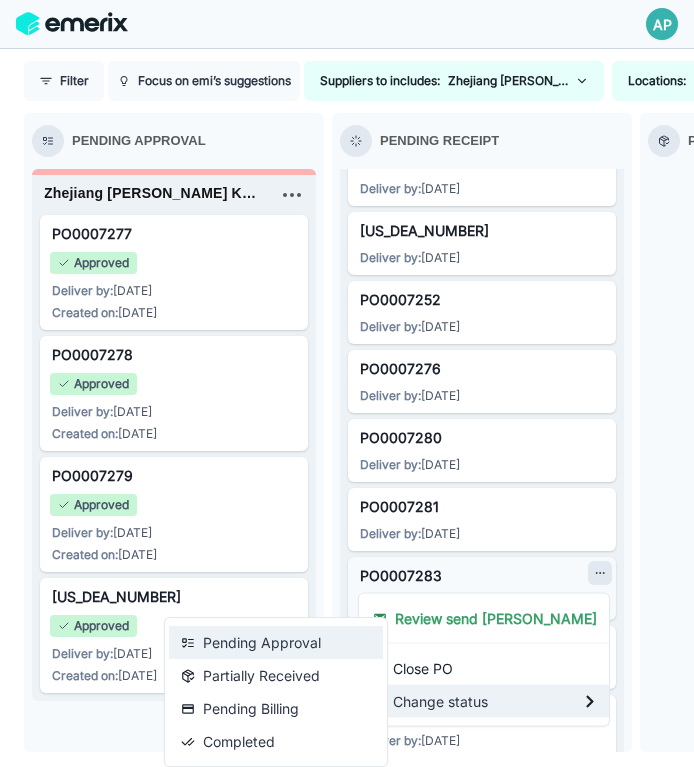click on "Pending Approval" at bounding box center [276, 642] 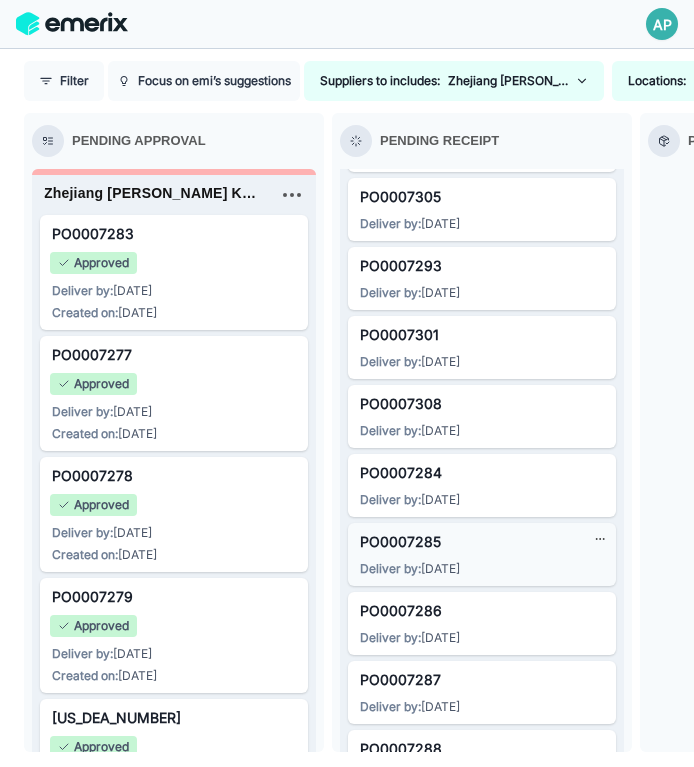 scroll, scrollTop: 3024, scrollLeft: 0, axis: vertical 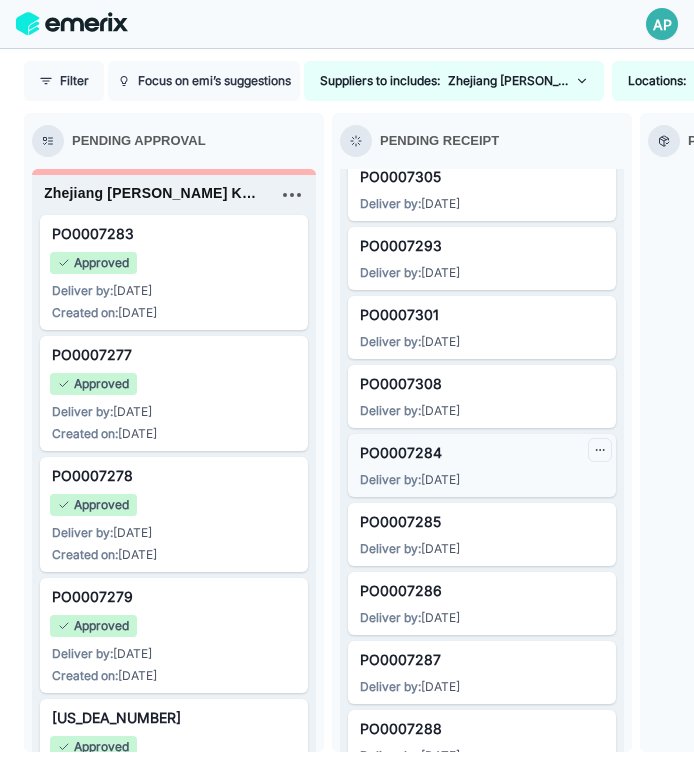 click 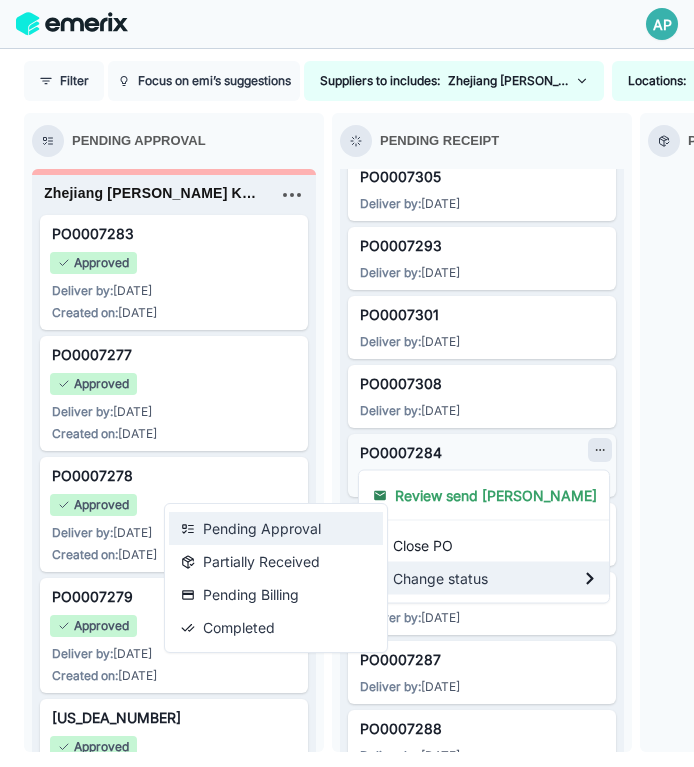 click on "Pending Approval" at bounding box center [276, 528] 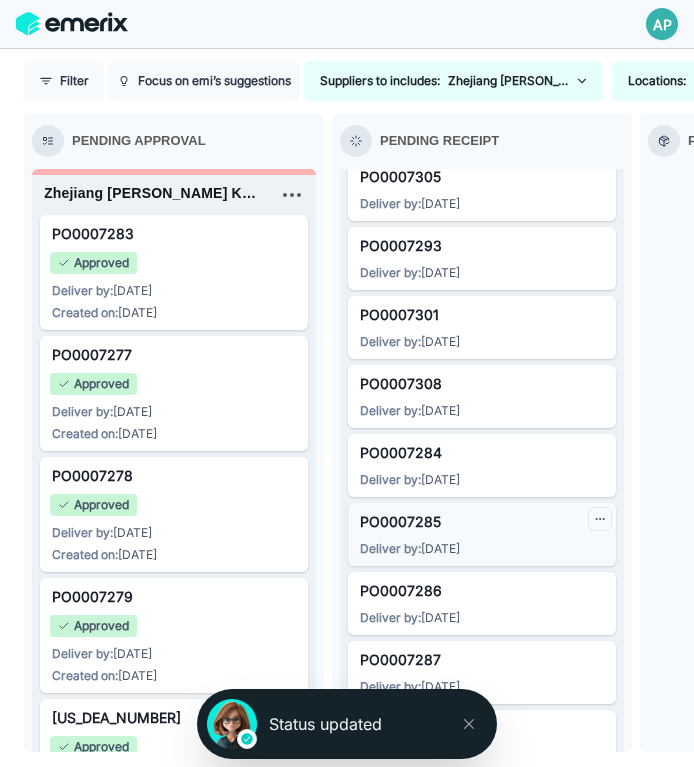 click 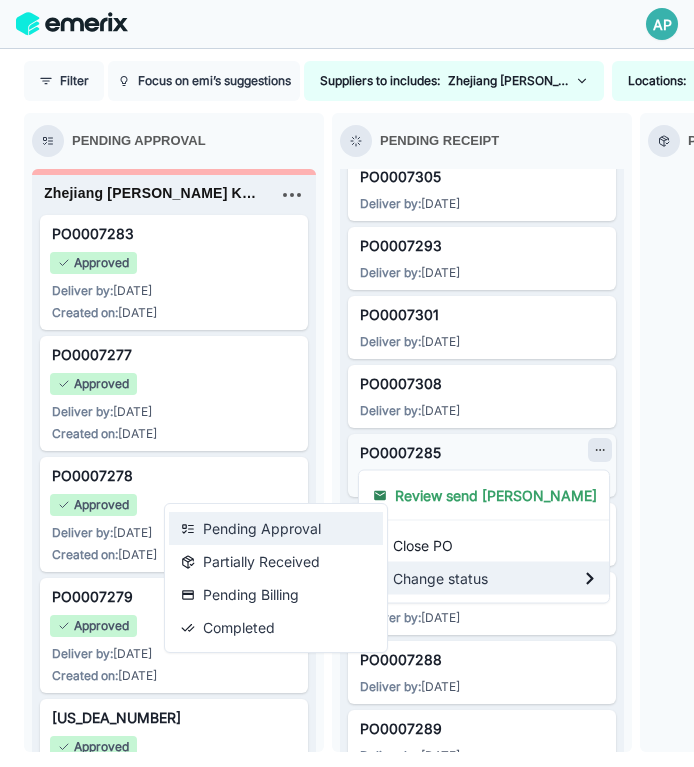 click on "Pending Approval" at bounding box center (276, 528) 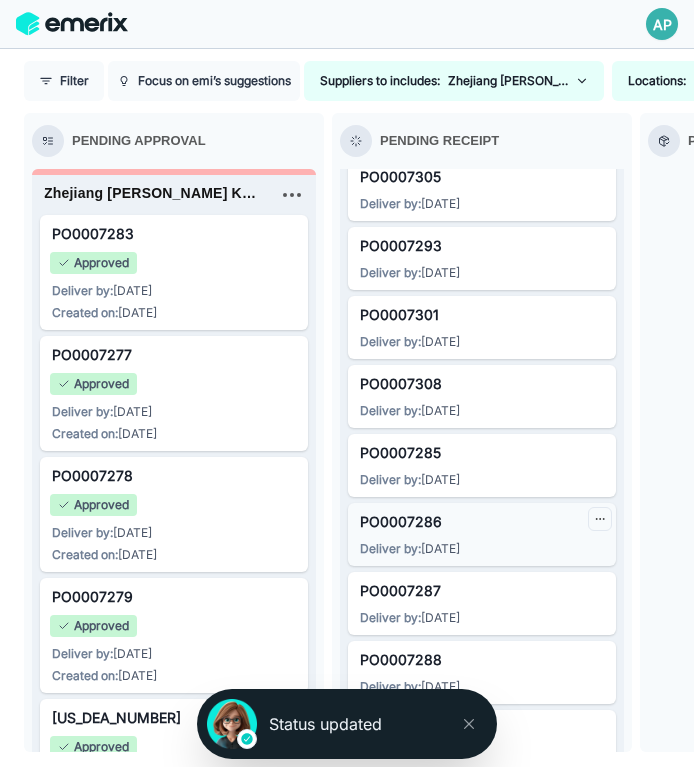click 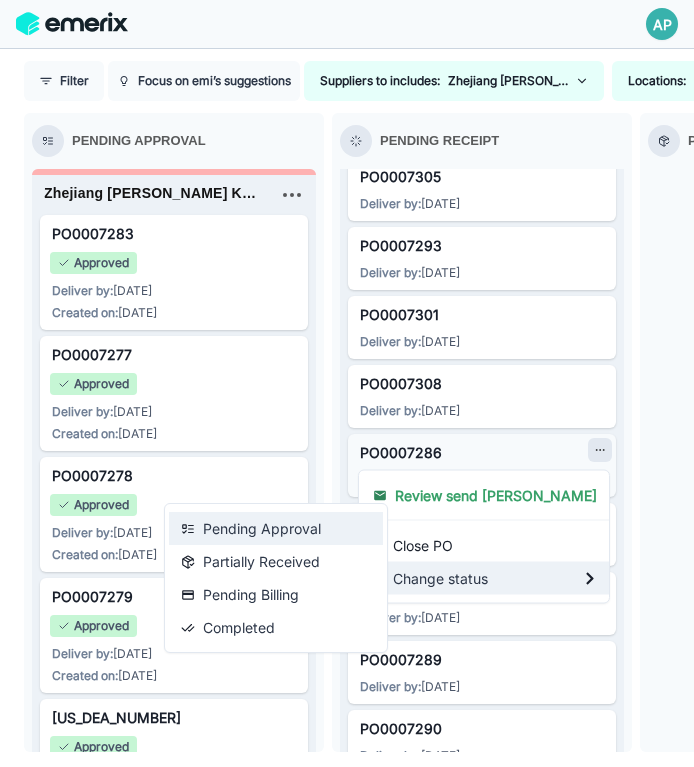 click on "Pending Approval" at bounding box center [276, 528] 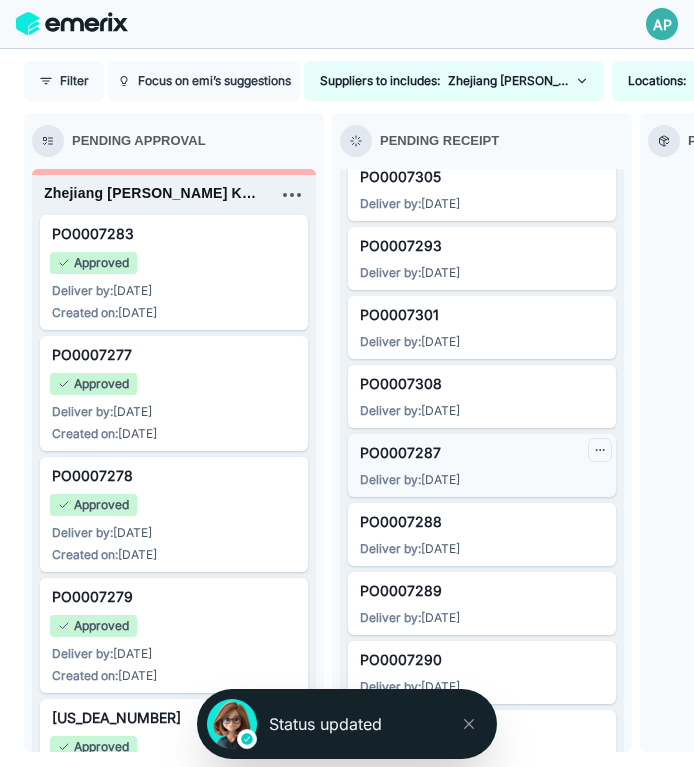click 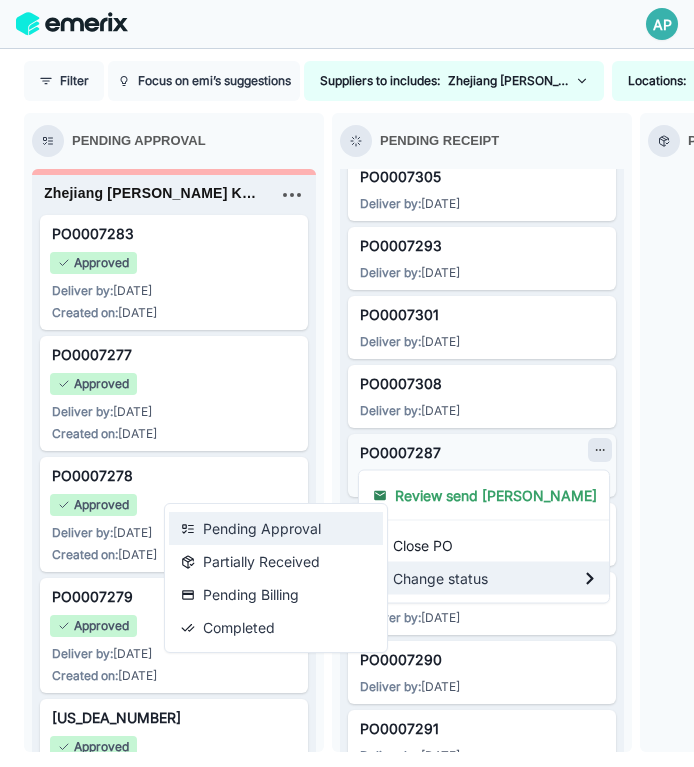click on "Pending Approval" at bounding box center [276, 528] 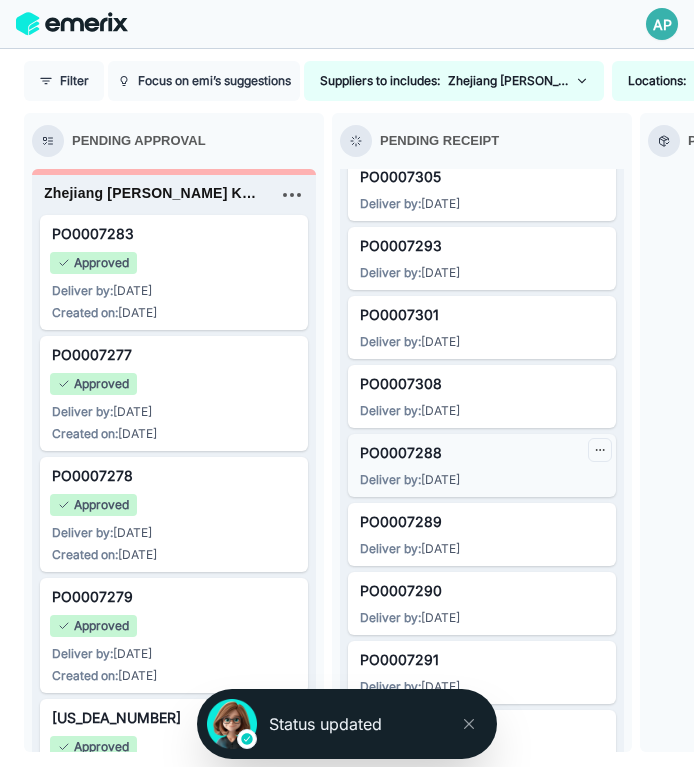 click 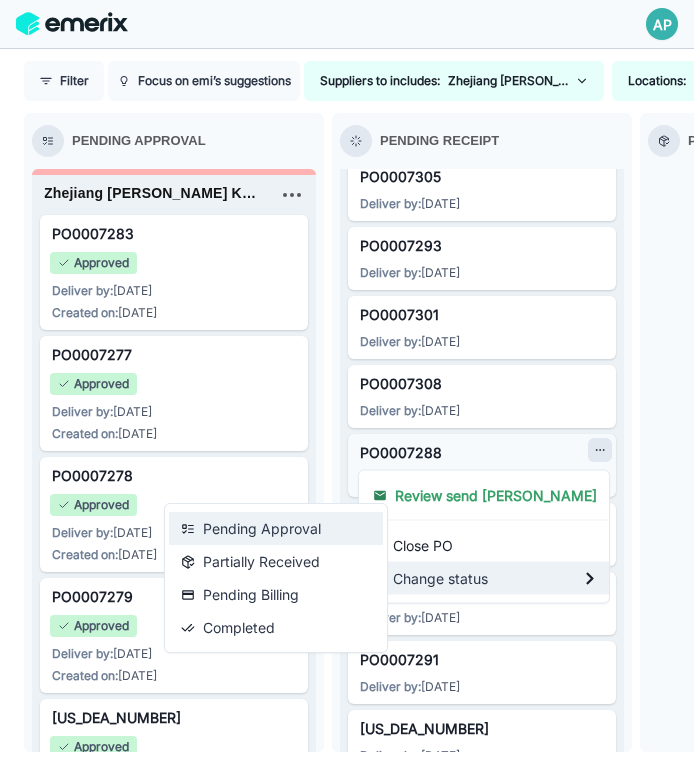 click on "Pending Approval" at bounding box center [276, 528] 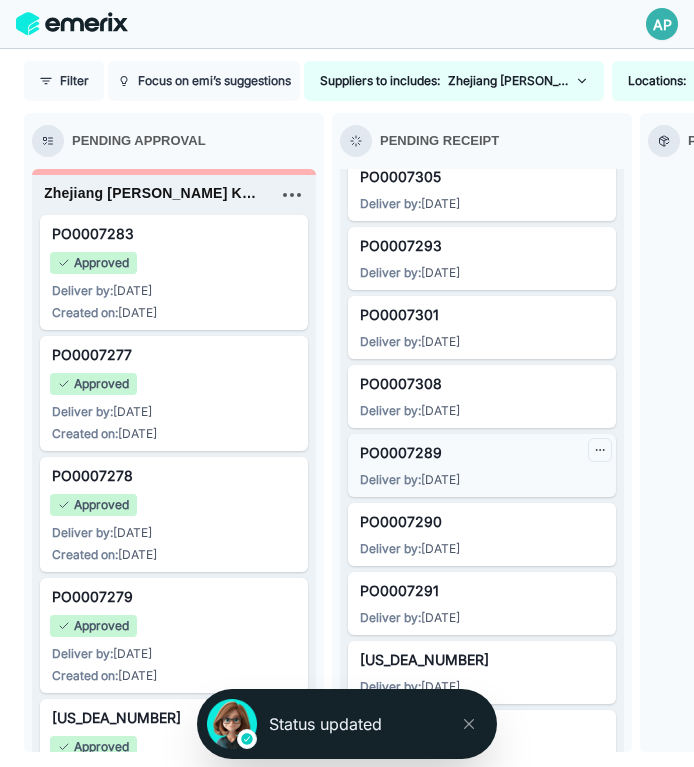 click 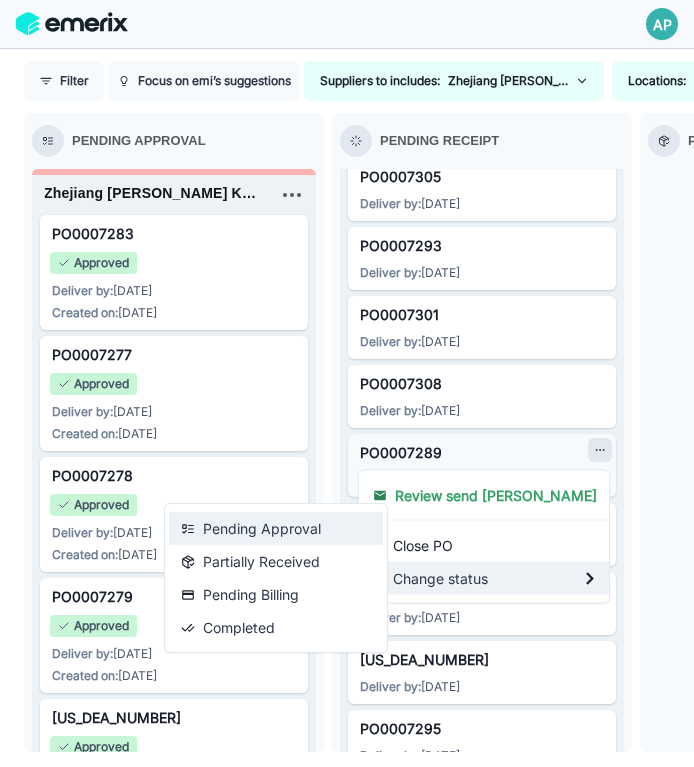 click on "Pending Approval" at bounding box center [276, 528] 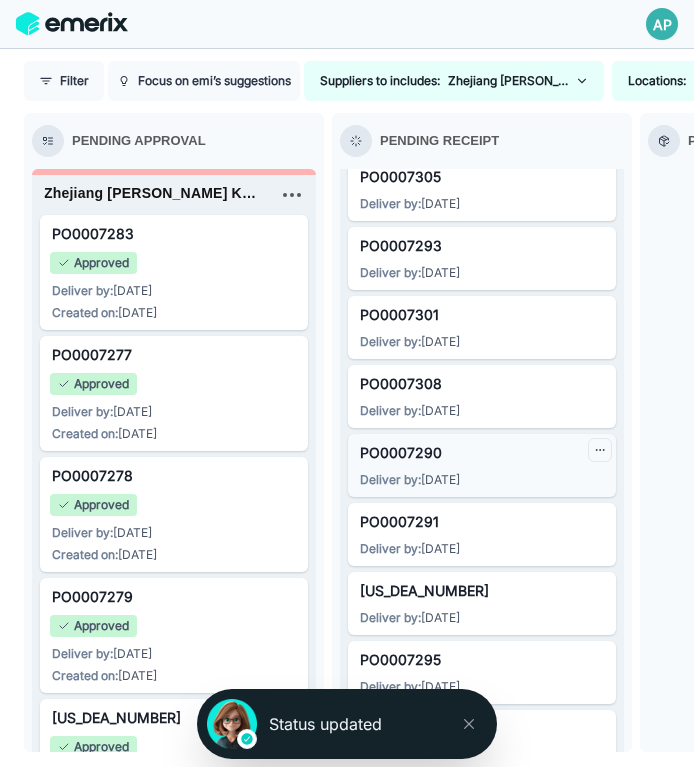 click 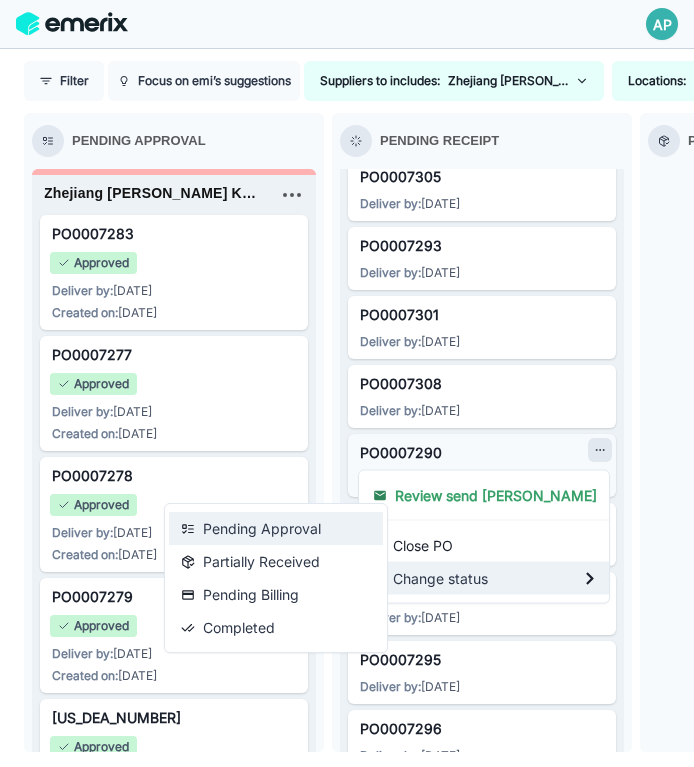 click on "Pending Approval" at bounding box center [276, 528] 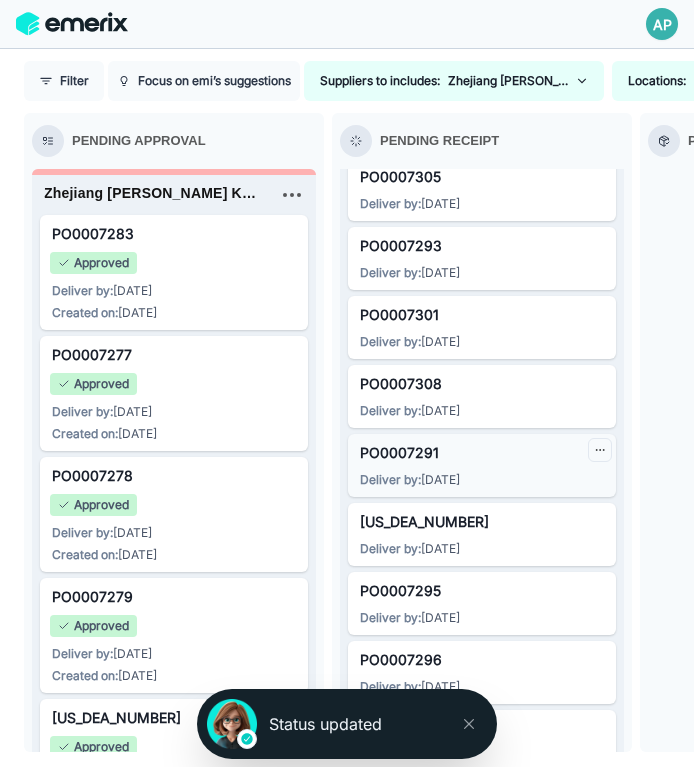 click 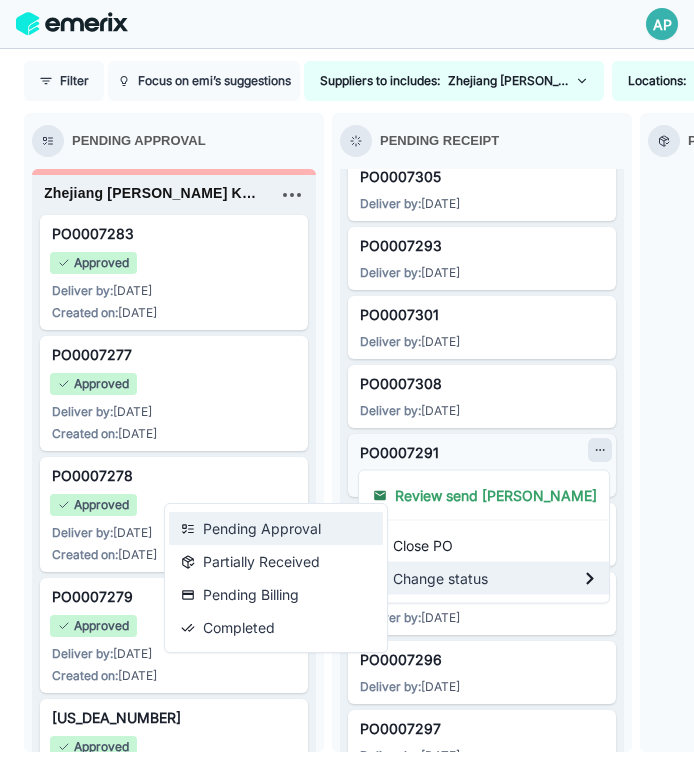 click on "Pending Approval" at bounding box center [276, 528] 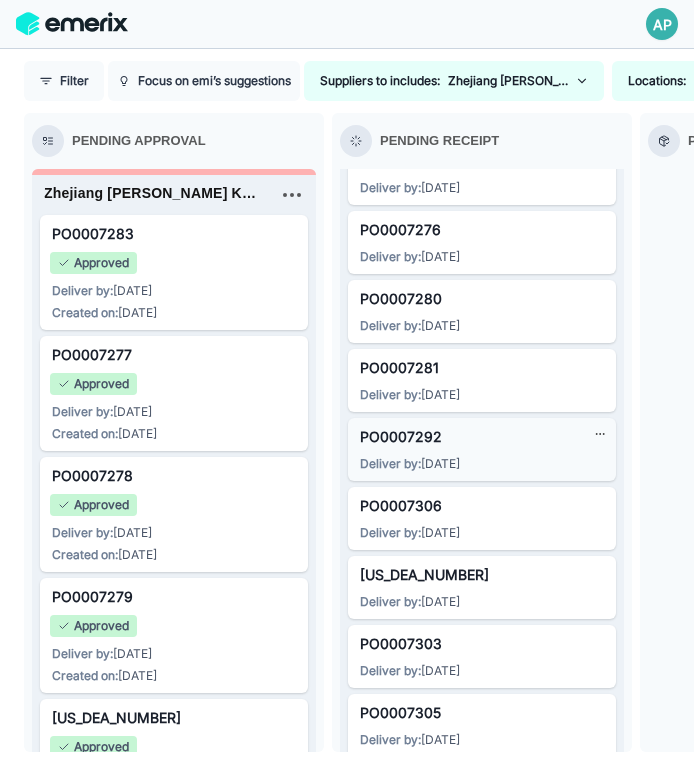 scroll, scrollTop: 2480, scrollLeft: 0, axis: vertical 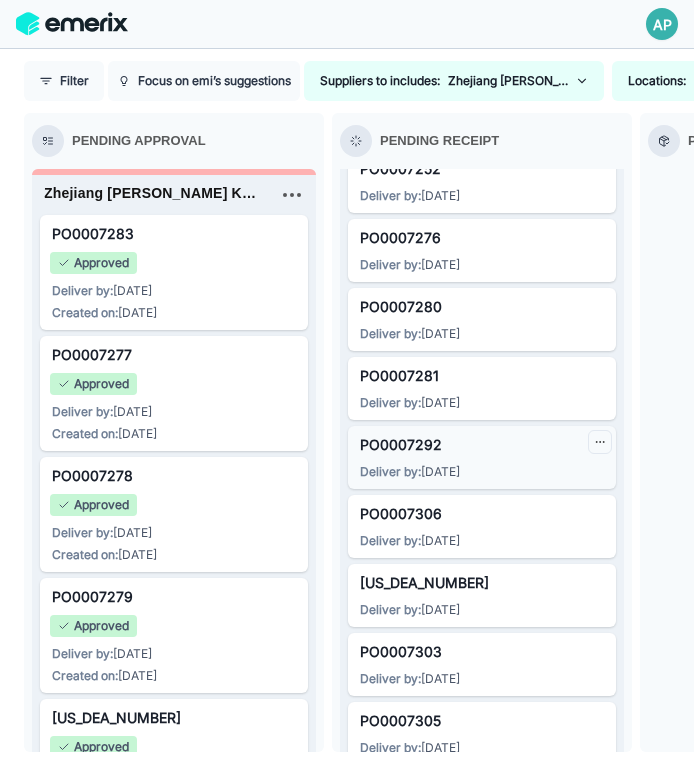 click at bounding box center [600, 442] 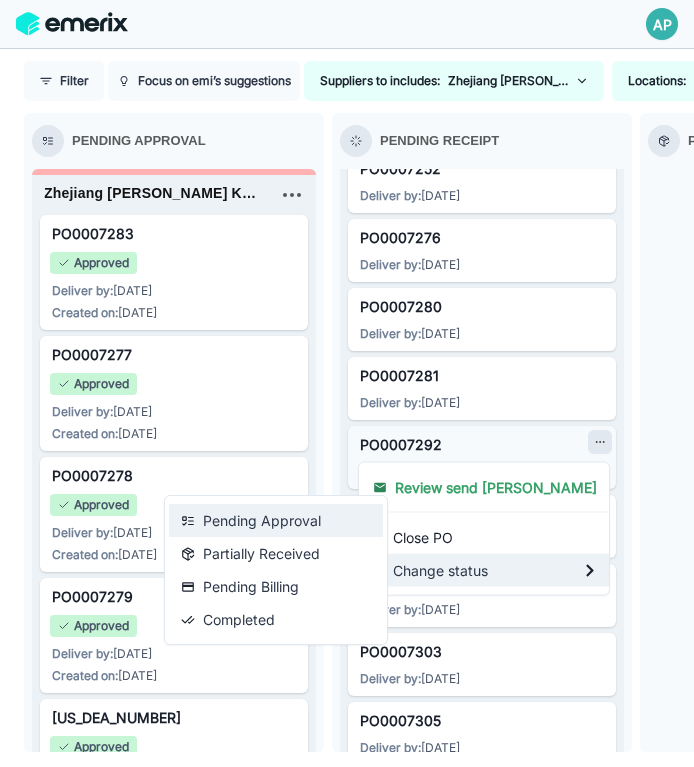 click on "Pending Approval" at bounding box center [276, 520] 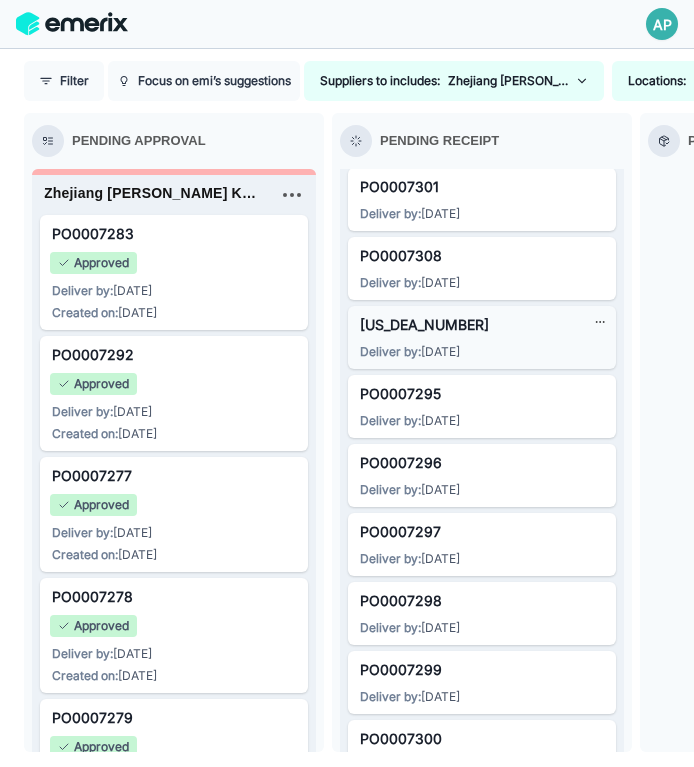 scroll, scrollTop: 3086, scrollLeft: 0, axis: vertical 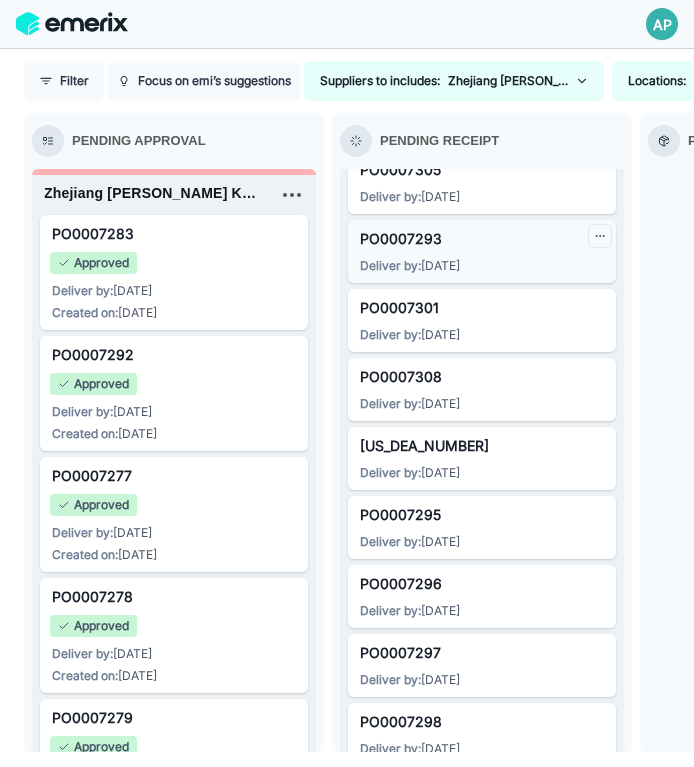 click 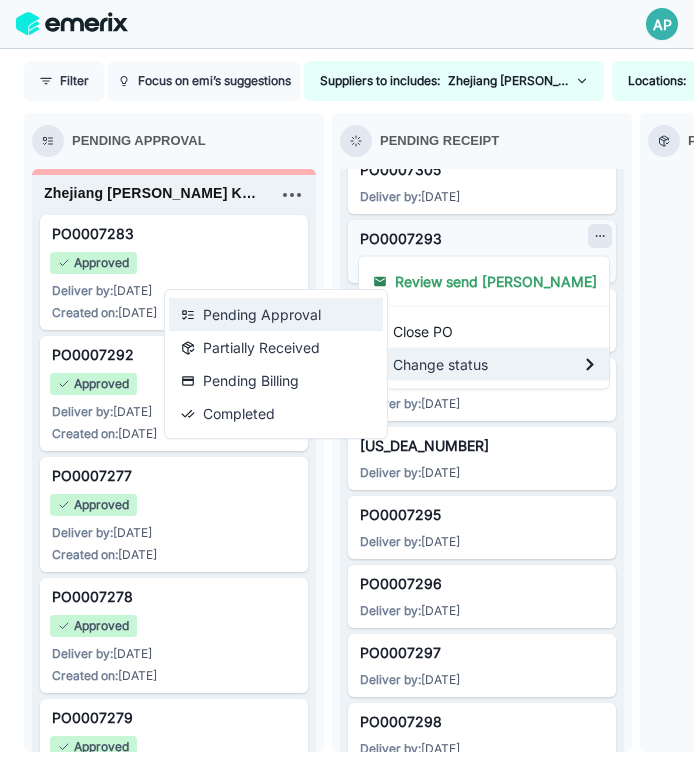 click on "Pending Approval" at bounding box center (276, 314) 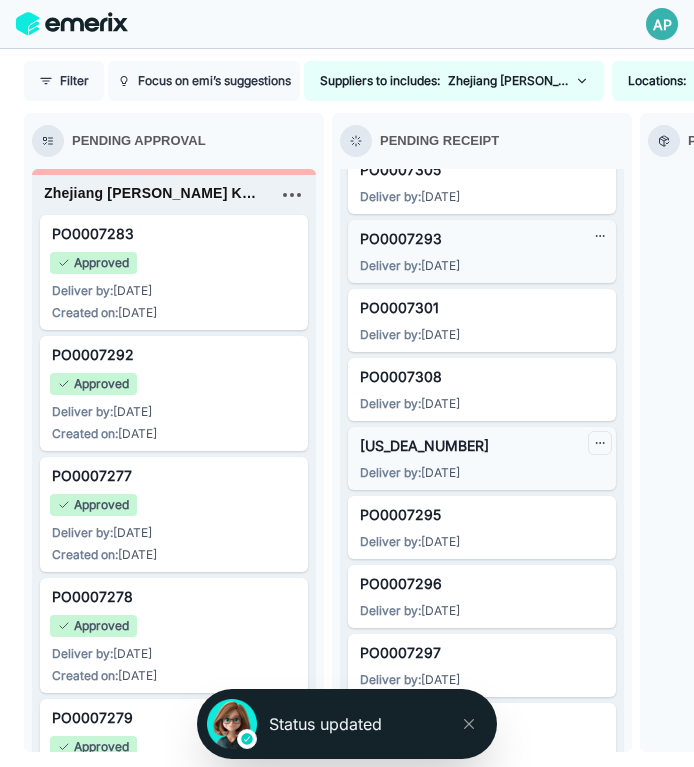 click 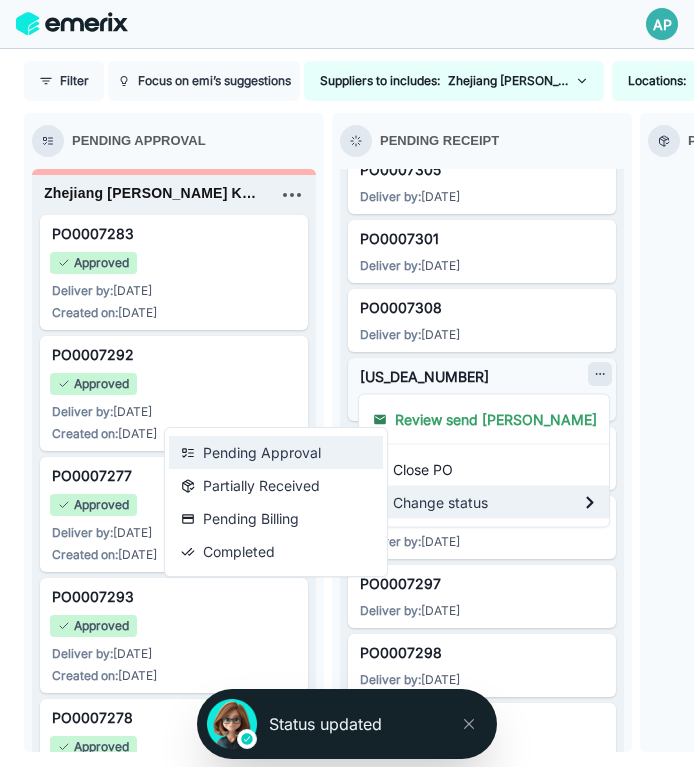 click on "Pending Approval" at bounding box center (276, 452) 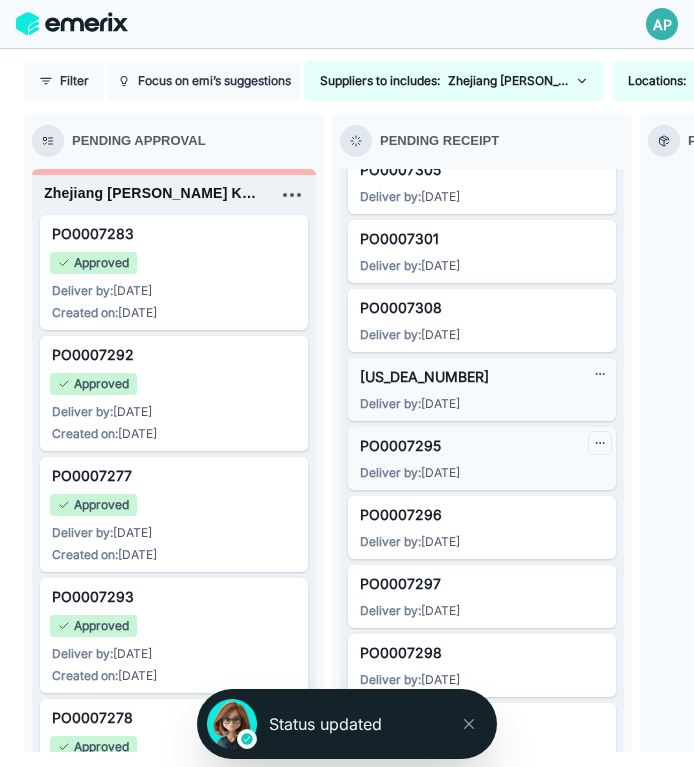 click 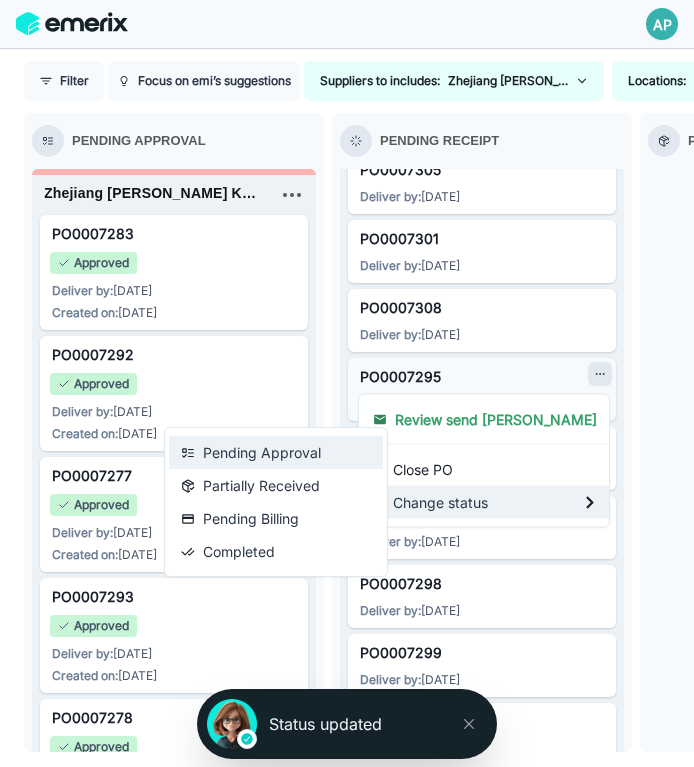 click on "Pending Approval" at bounding box center (276, 452) 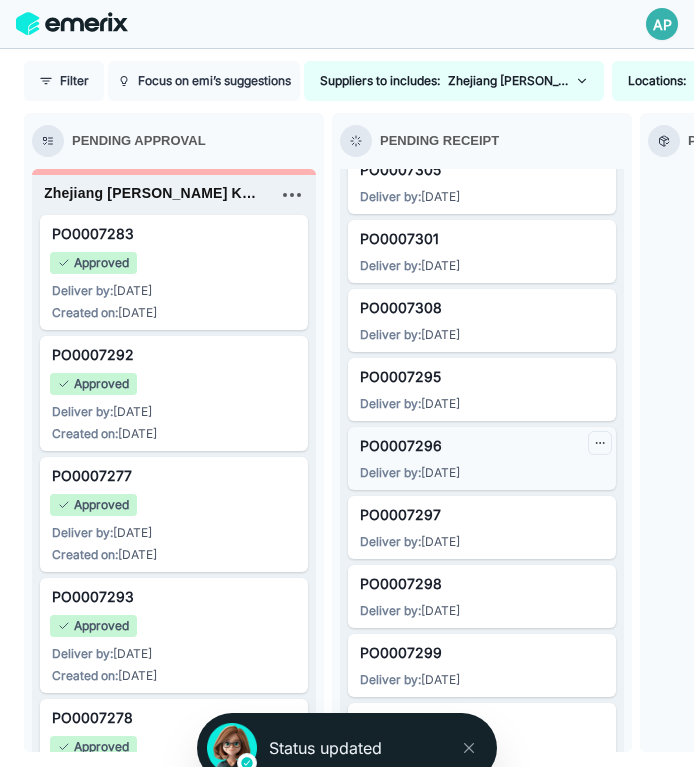 click at bounding box center (600, 443) 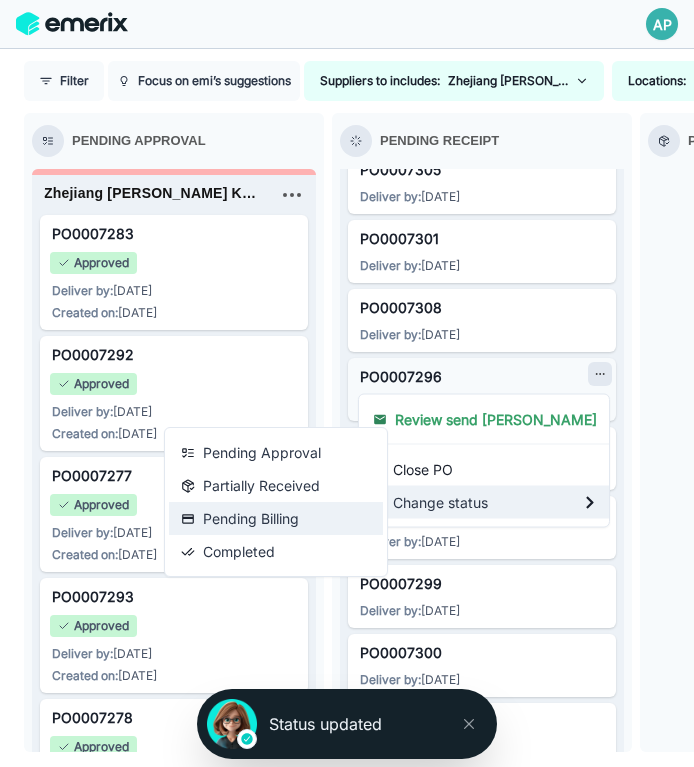 click on "Pending Billing" at bounding box center (276, 518) 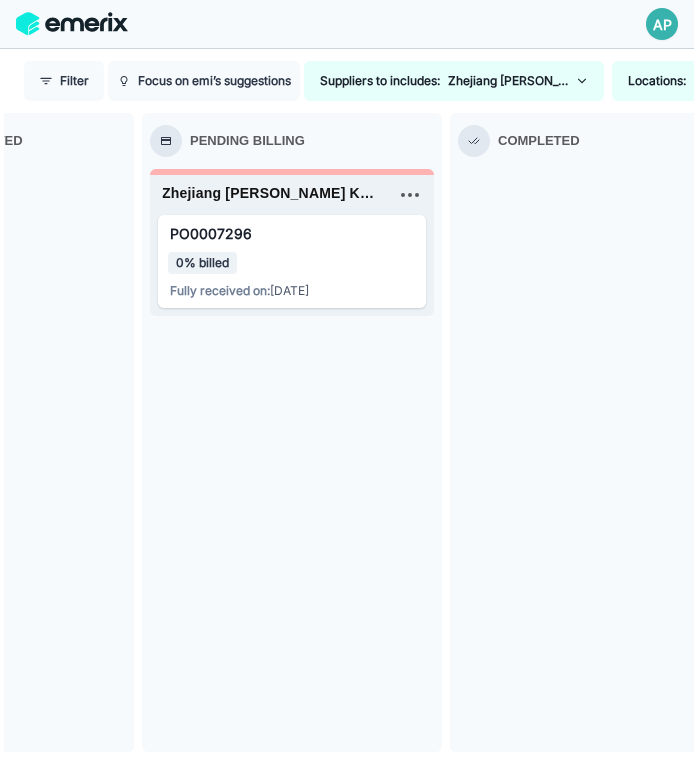 scroll, scrollTop: 0, scrollLeft: 807, axis: horizontal 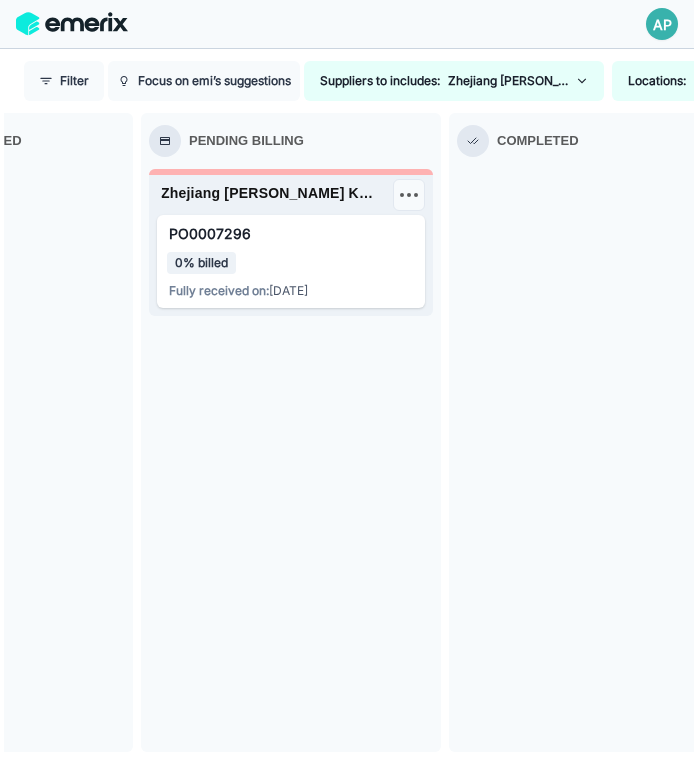click 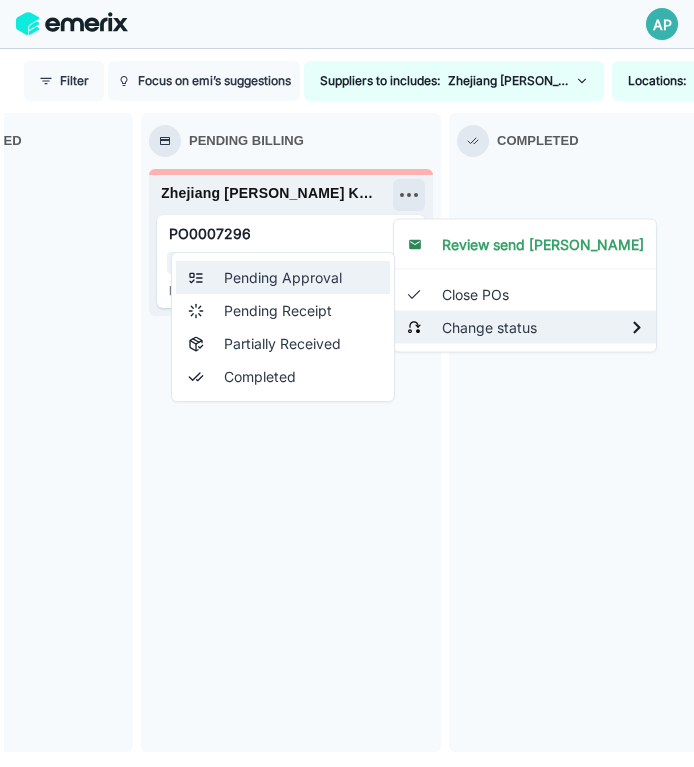 click on "Pending Approval" at bounding box center (283, 277) 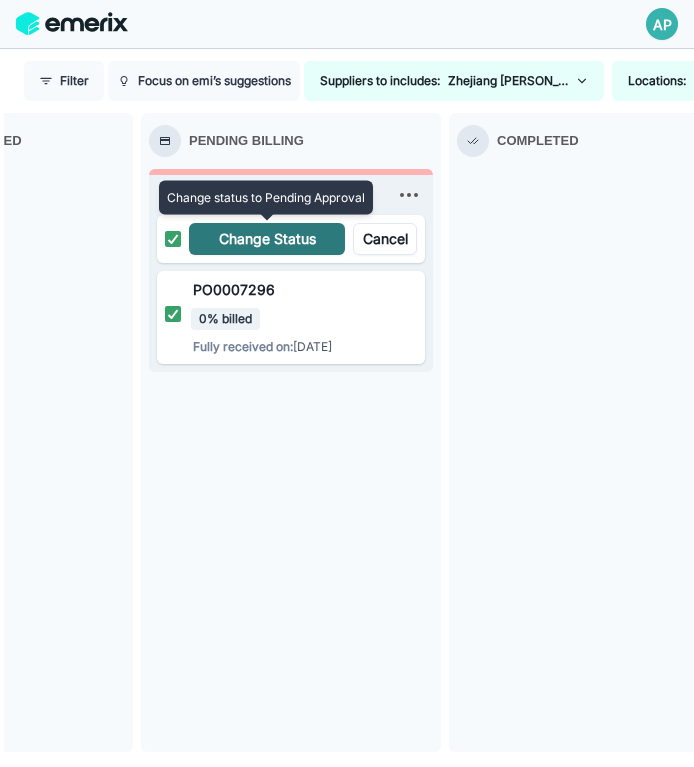 click on "Change Status" at bounding box center [267, 239] 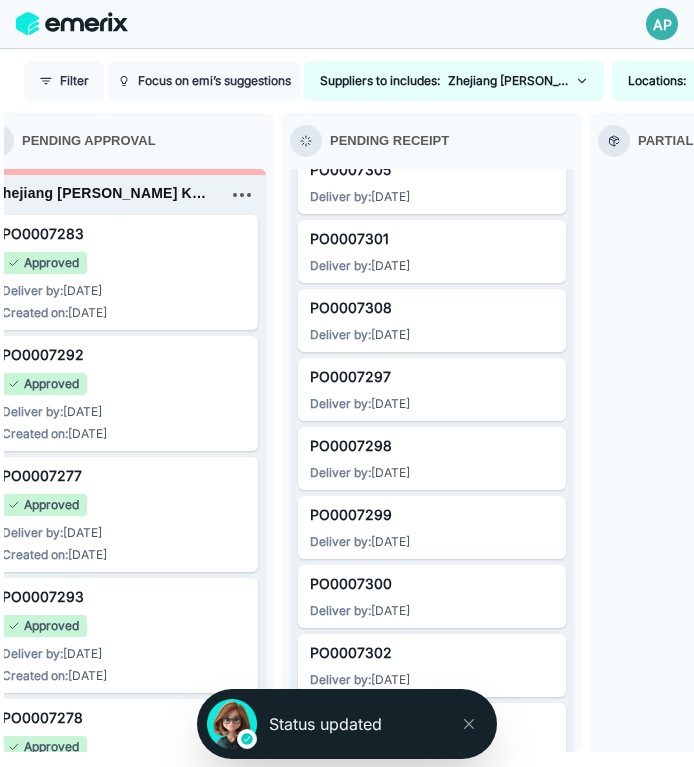 scroll, scrollTop: 0, scrollLeft: 7, axis: horizontal 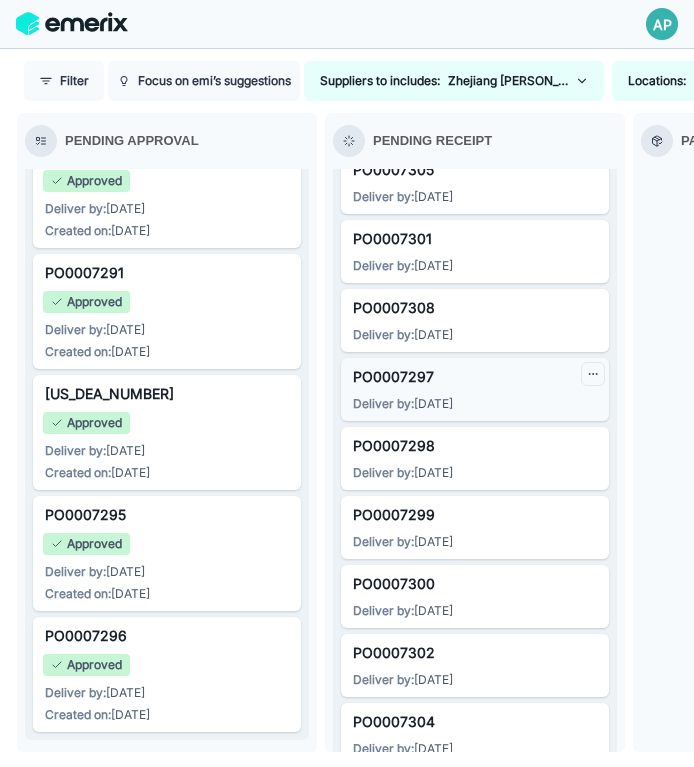 click 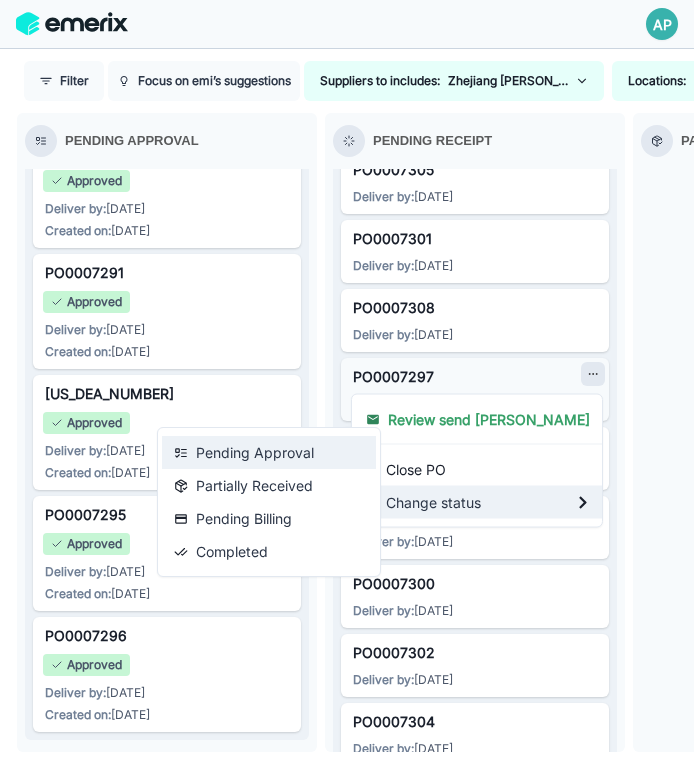 click on "Pending Approval" at bounding box center (269, 452) 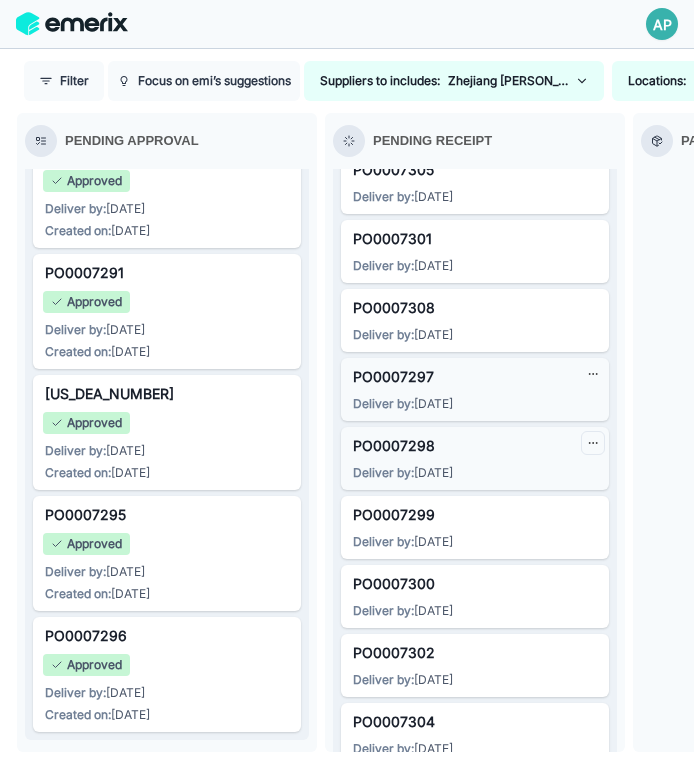 click 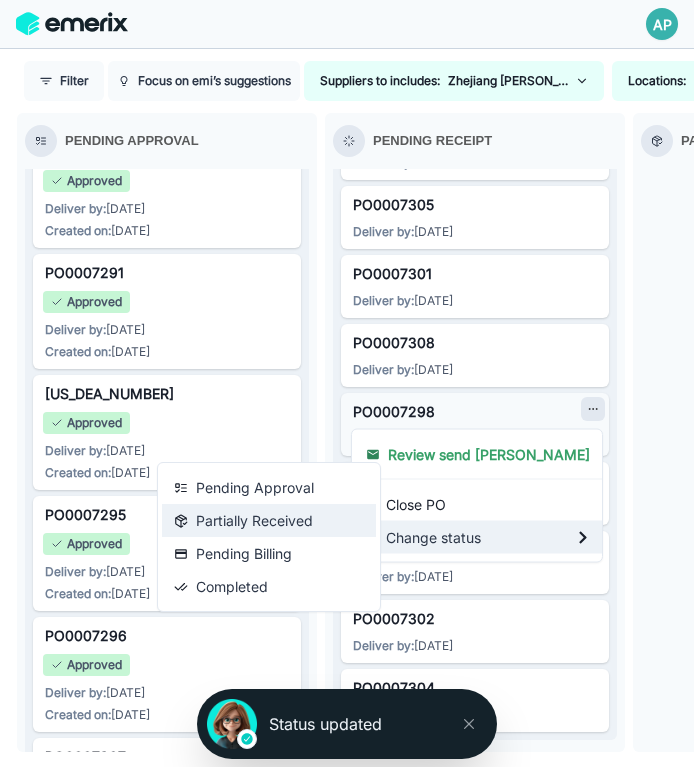 scroll, scrollTop: 2927, scrollLeft: 0, axis: vertical 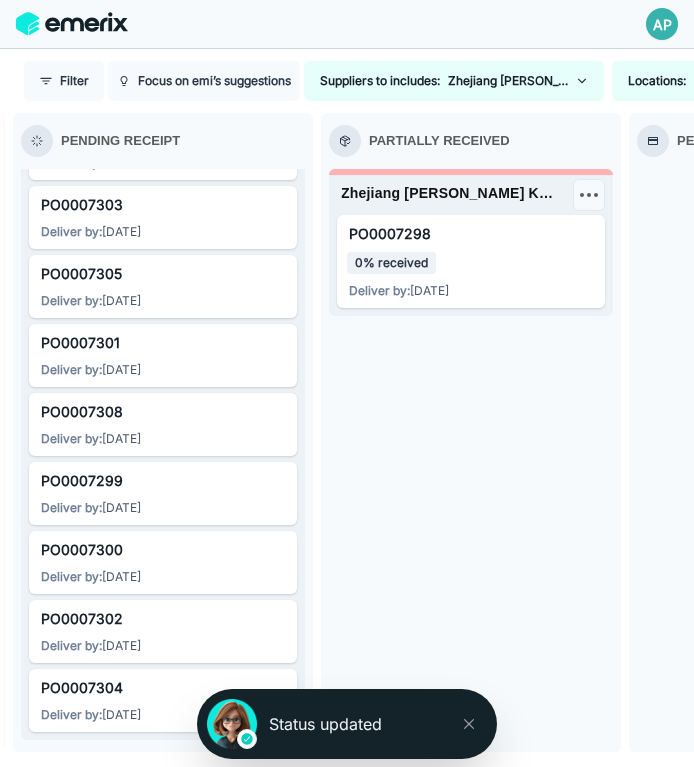 click 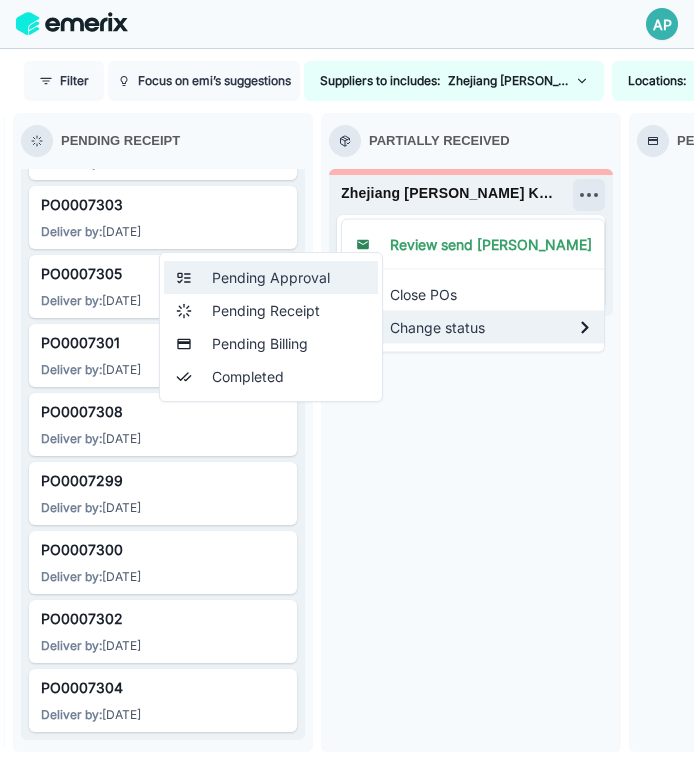 click on "Pending Approval" at bounding box center [271, 277] 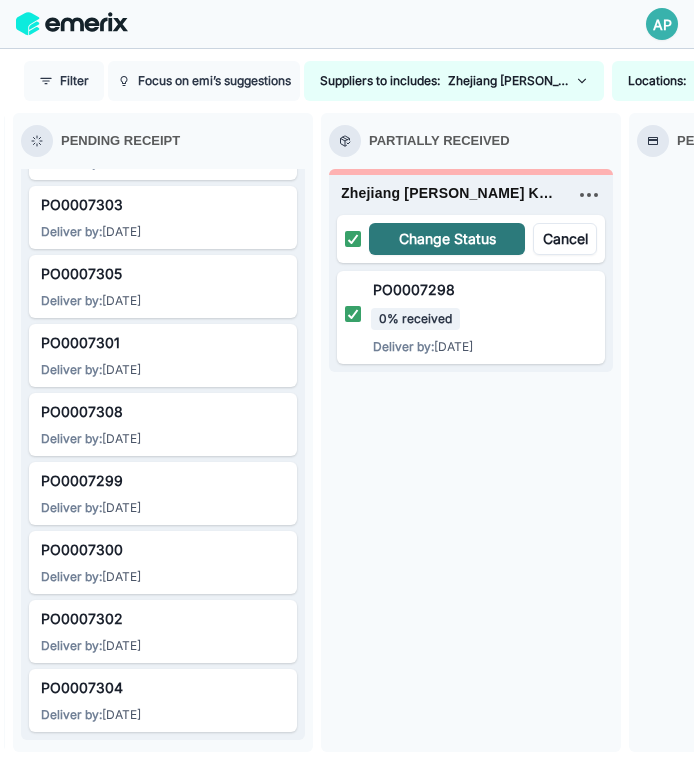 click on "Change Status" at bounding box center [447, 239] 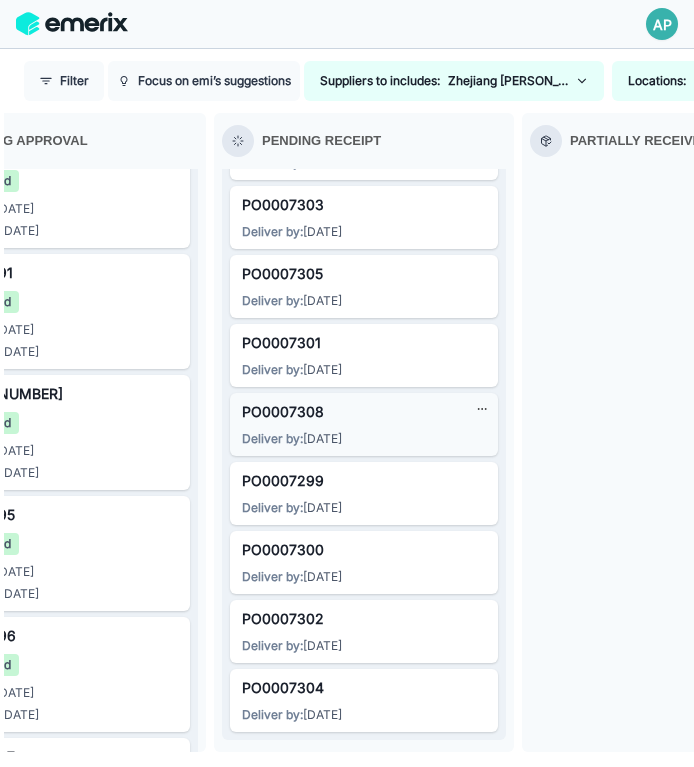 scroll, scrollTop: 0, scrollLeft: 76, axis: horizontal 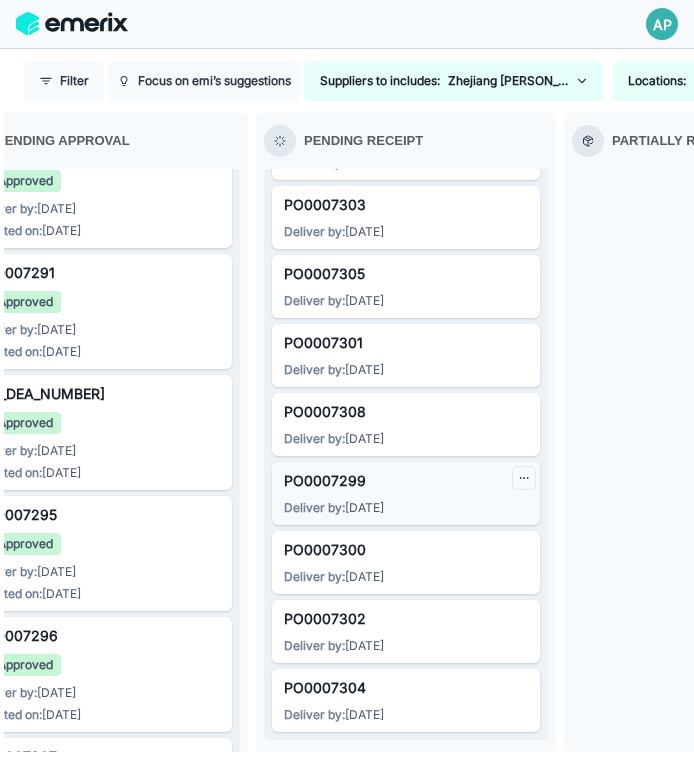 click 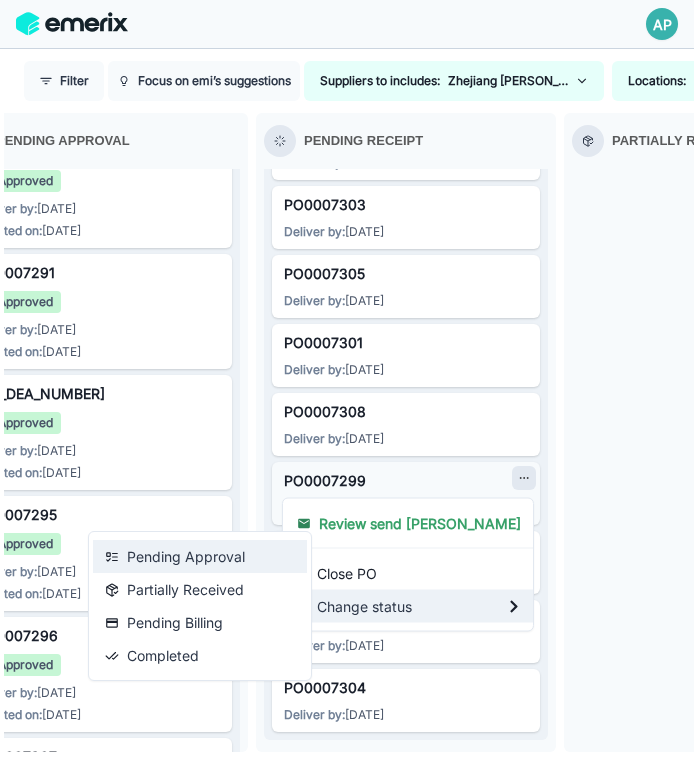click on "Pending Approval" at bounding box center [200, 556] 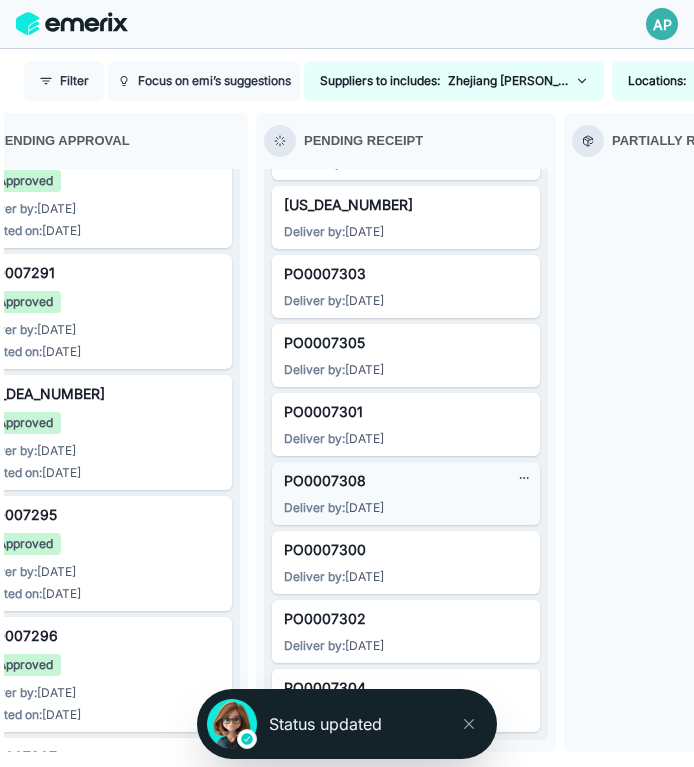 scroll, scrollTop: 2789, scrollLeft: 0, axis: vertical 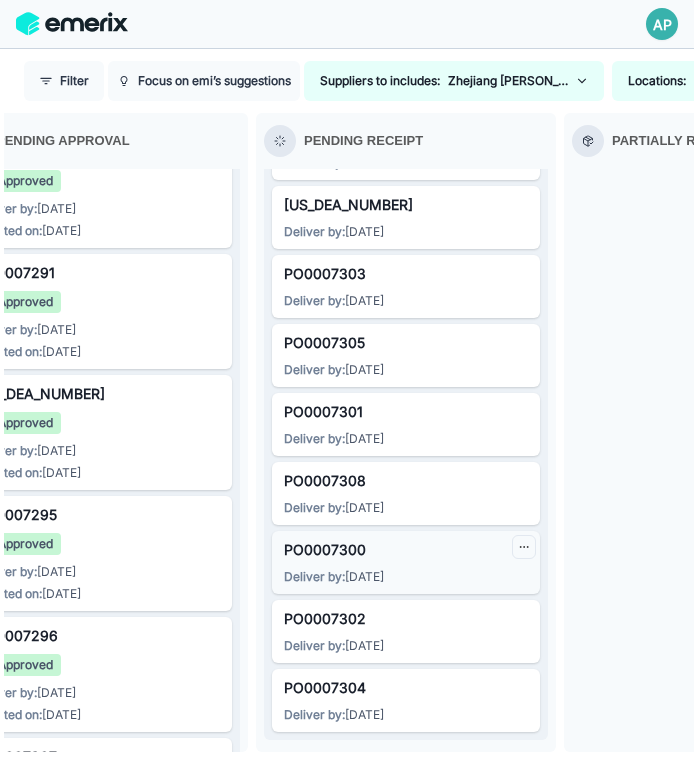 click 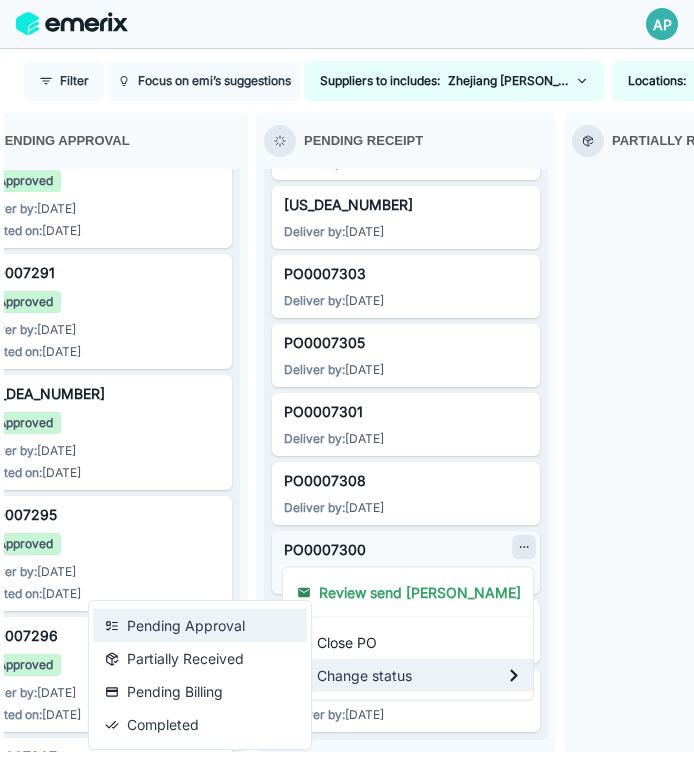 click on "Pending Approval" at bounding box center [200, 625] 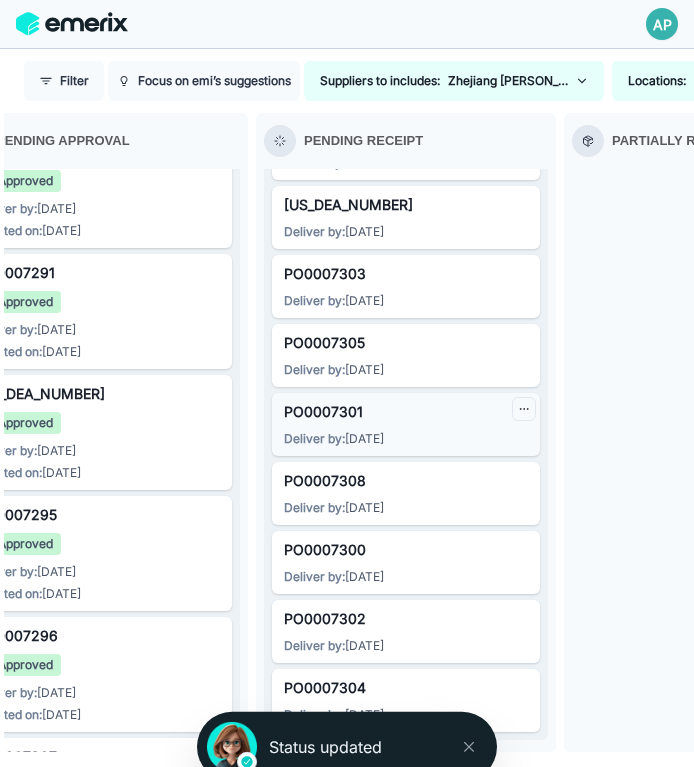 click 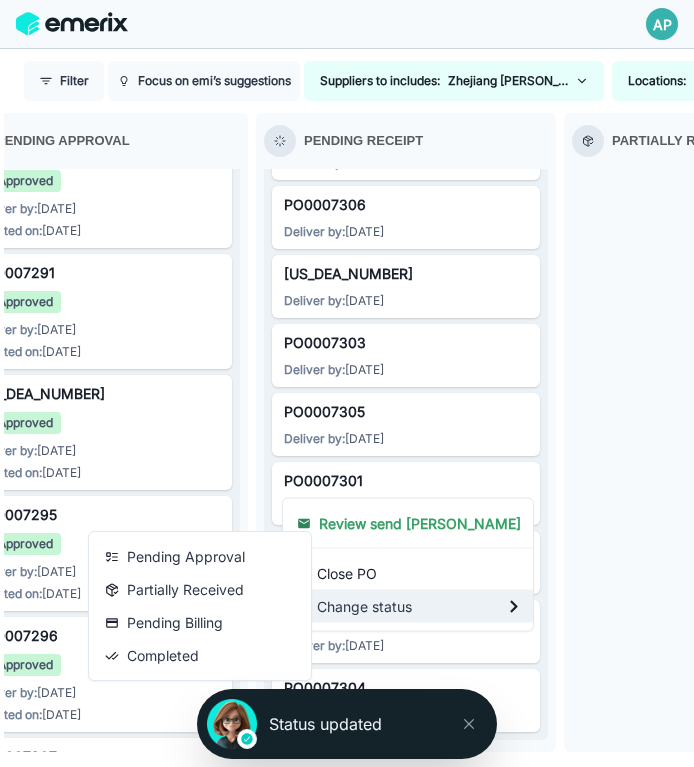 scroll, scrollTop: 2720, scrollLeft: 0, axis: vertical 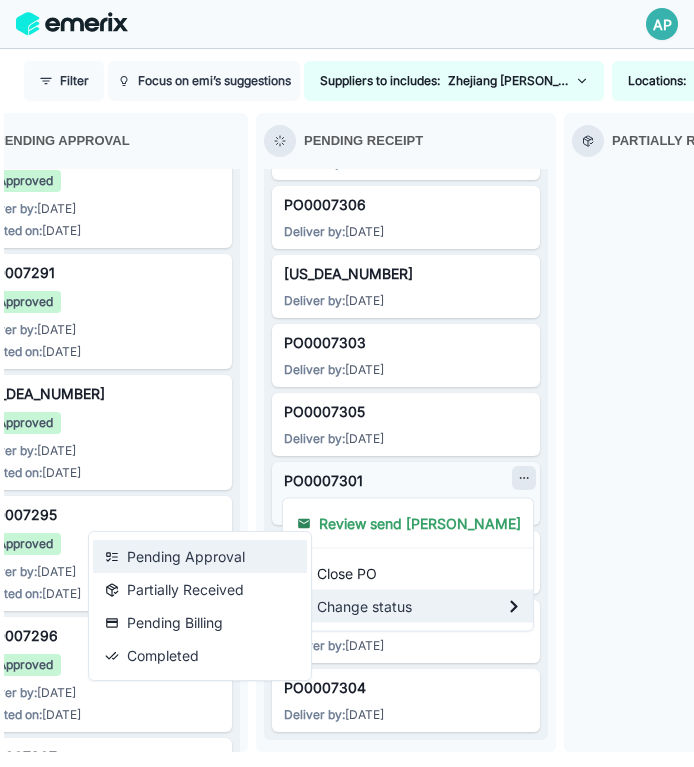 click on "Pending Approval" at bounding box center (200, 556) 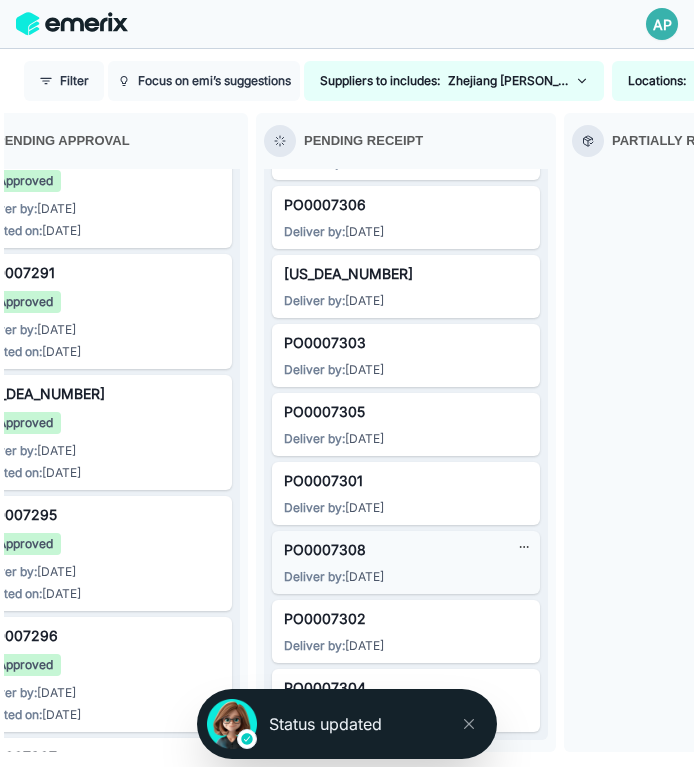scroll, scrollTop: 2651, scrollLeft: 0, axis: vertical 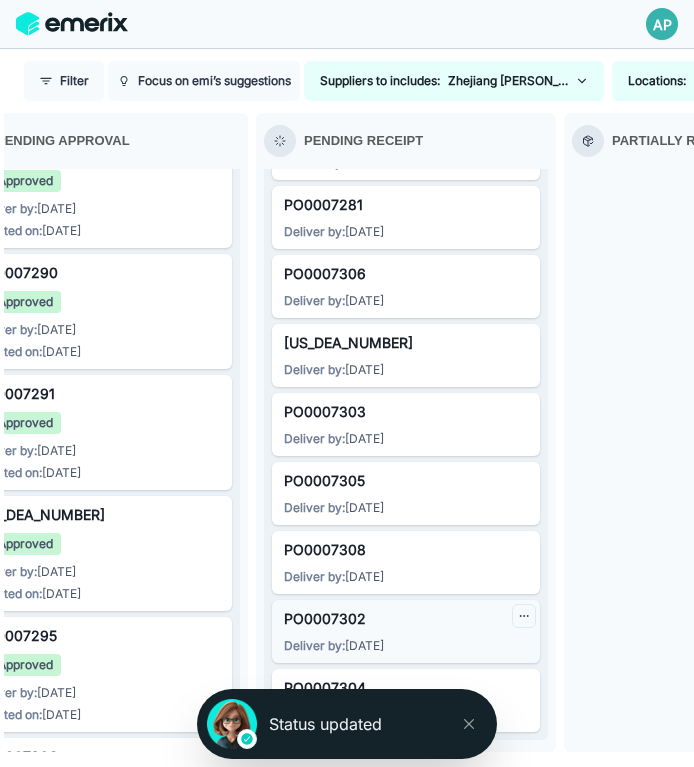 click 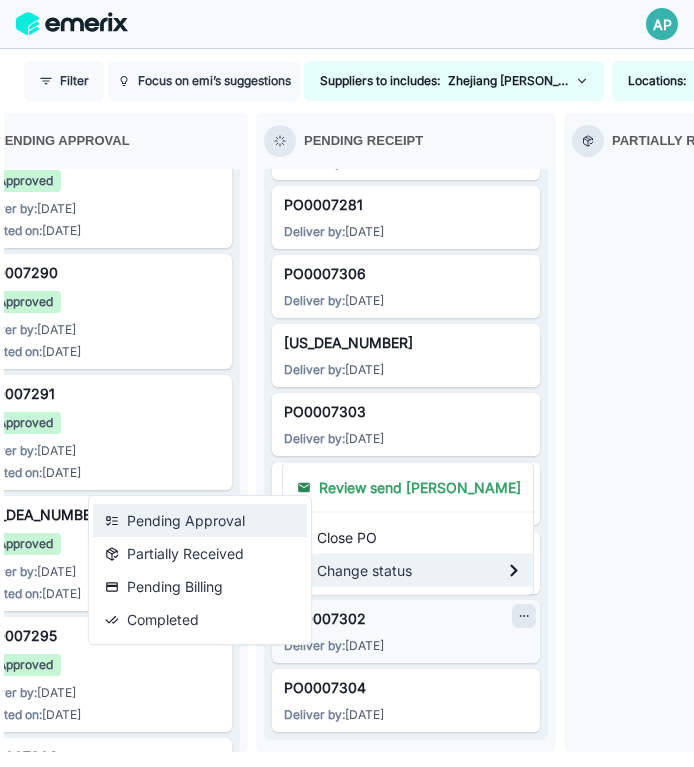 click on "Pending Approval" at bounding box center (200, 520) 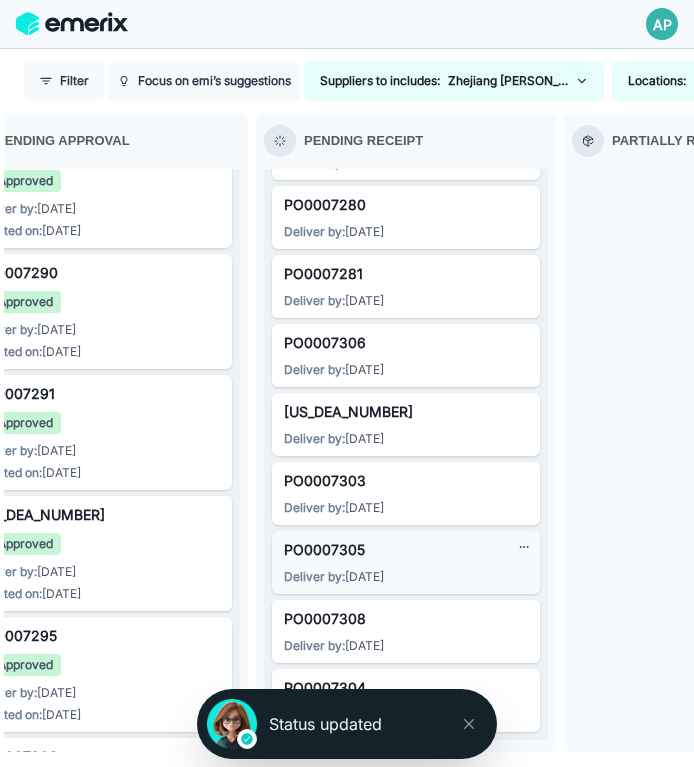 scroll, scrollTop: 2582, scrollLeft: 0, axis: vertical 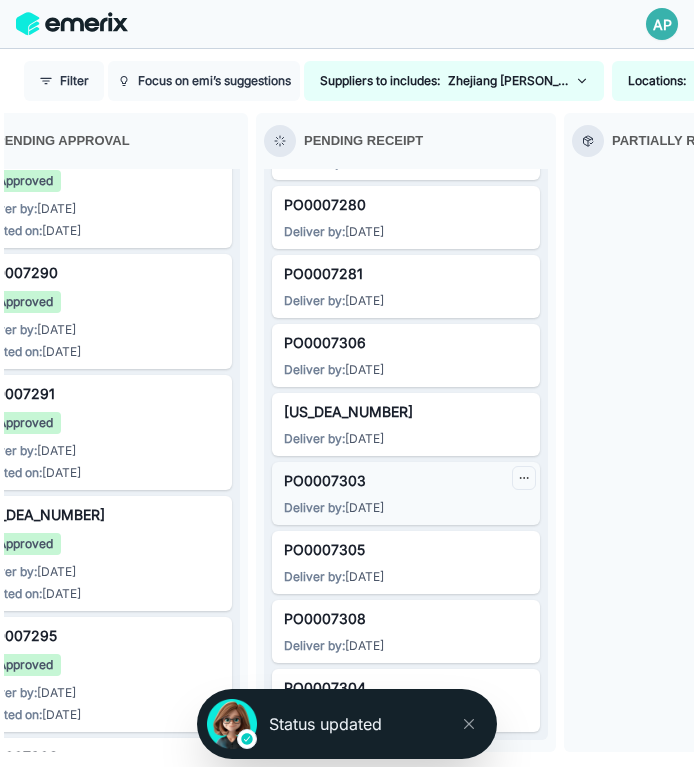 click 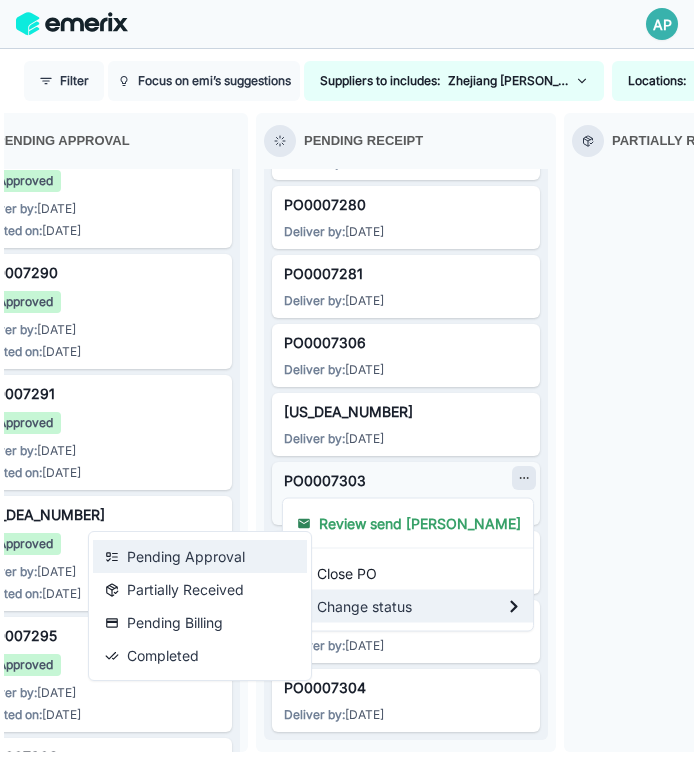 click on "Pending Approval" at bounding box center [200, 556] 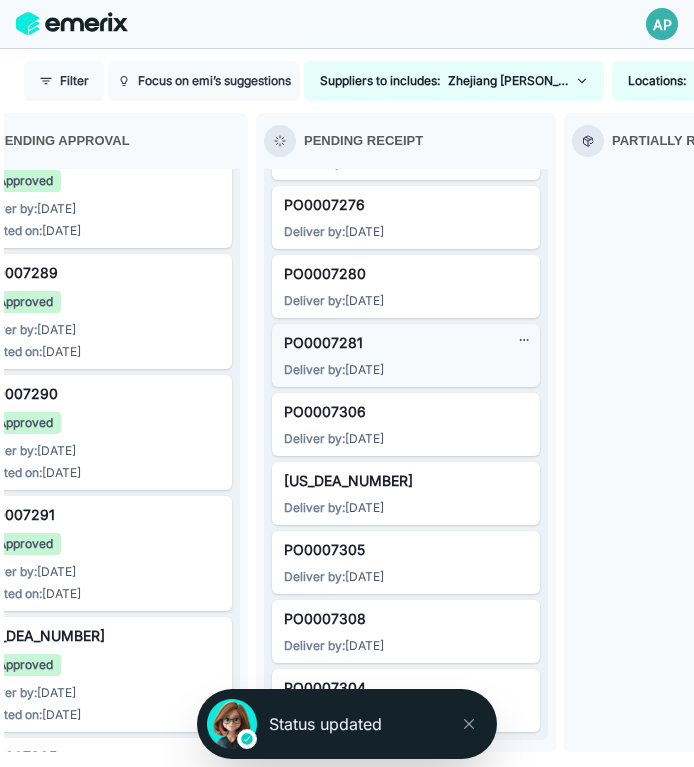 scroll, scrollTop: 2513, scrollLeft: 0, axis: vertical 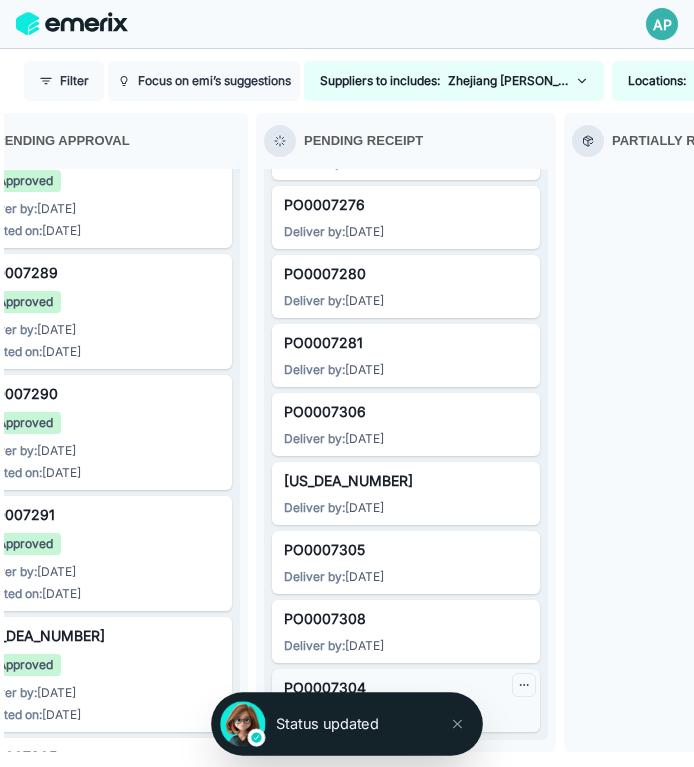 click 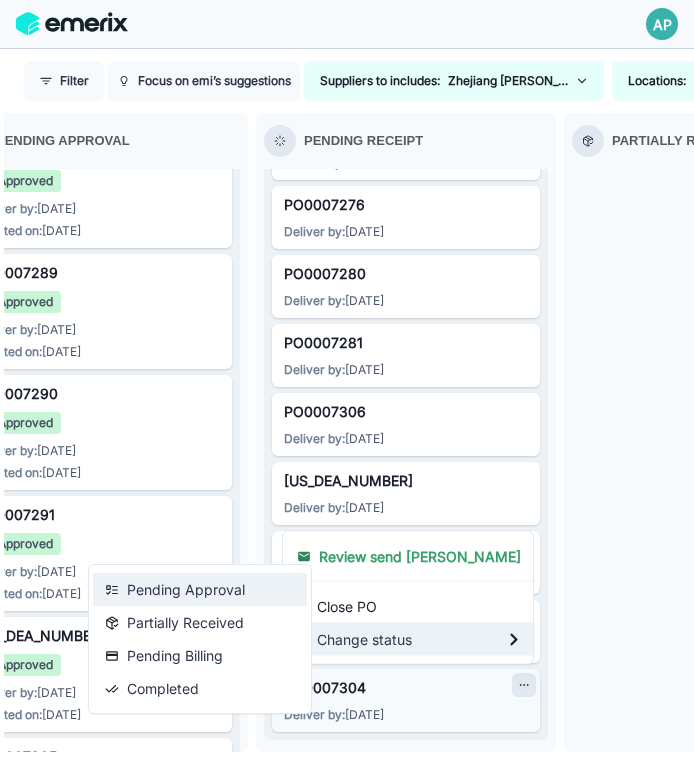 click on "Pending Approval" at bounding box center [200, 589] 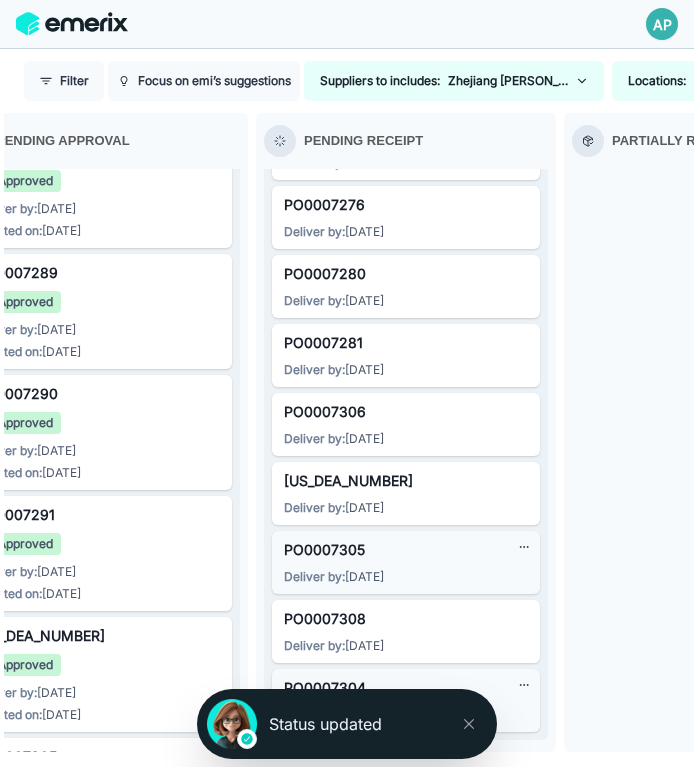 scroll, scrollTop: 2444, scrollLeft: 0, axis: vertical 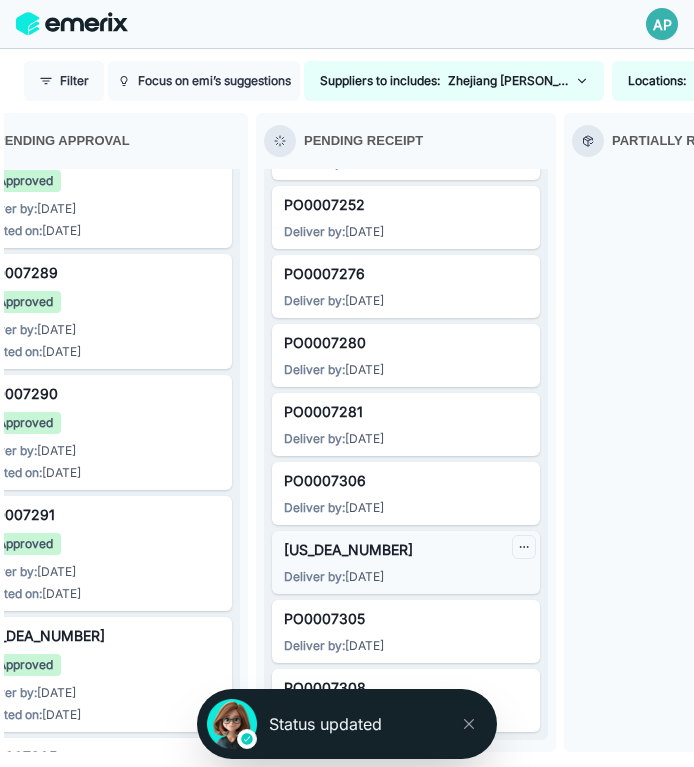 click 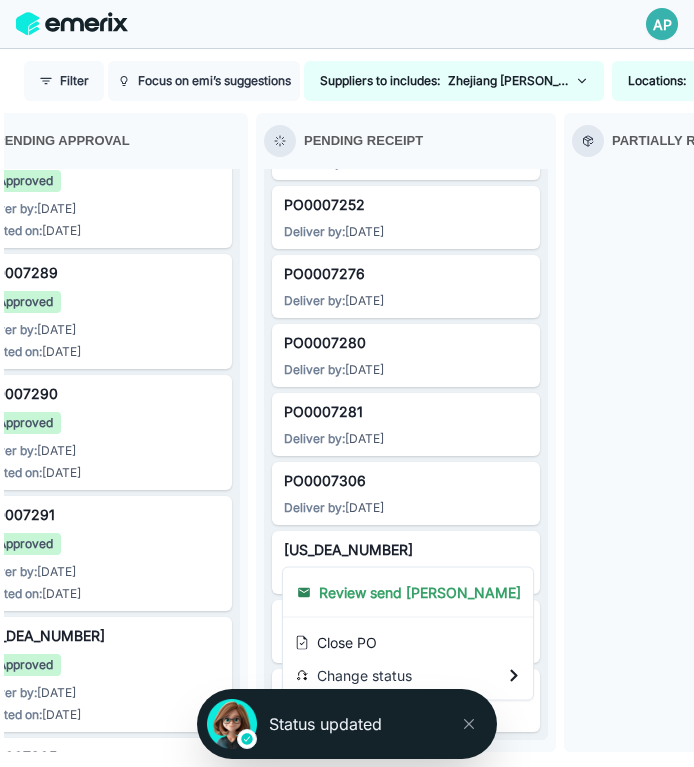 click at bounding box center (714, 460) 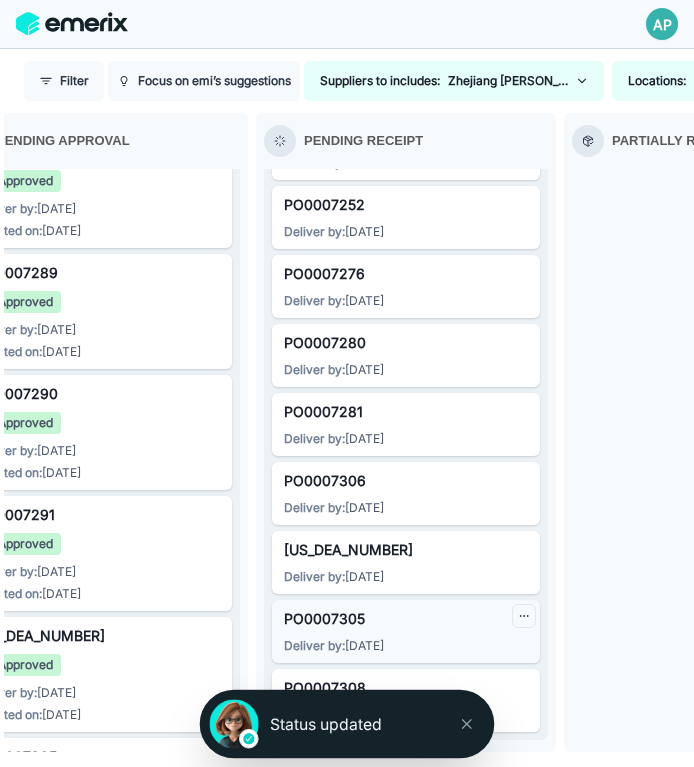 click 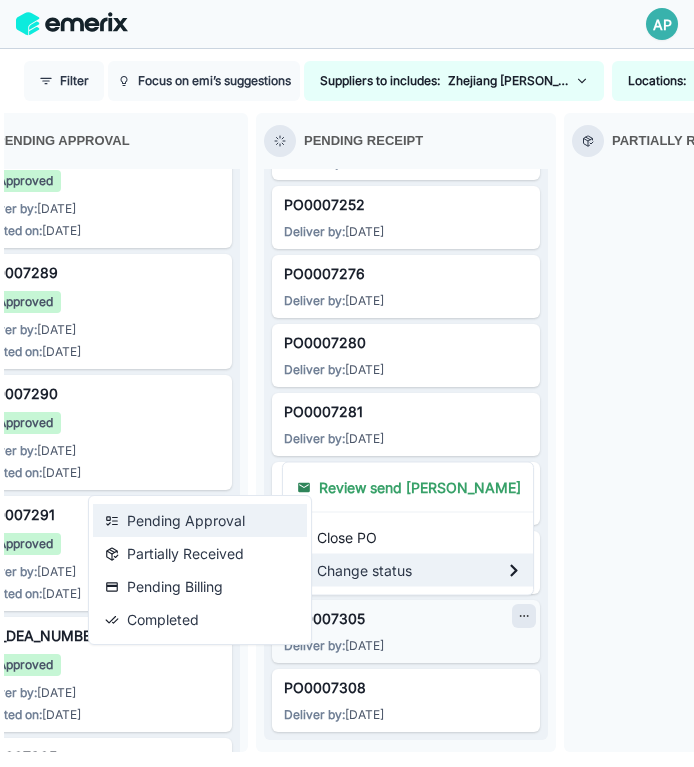 click on "Pending Approval" at bounding box center (200, 520) 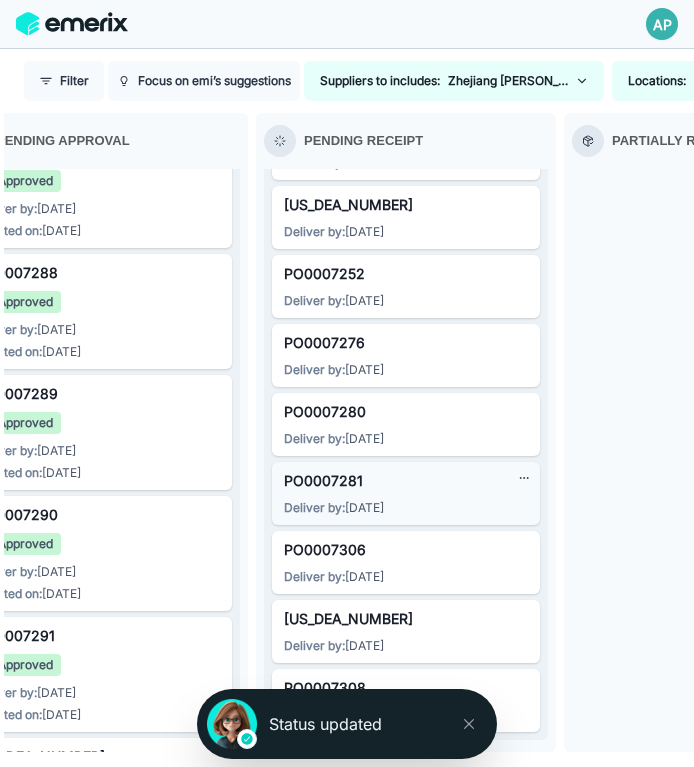 scroll, scrollTop: 2375, scrollLeft: 0, axis: vertical 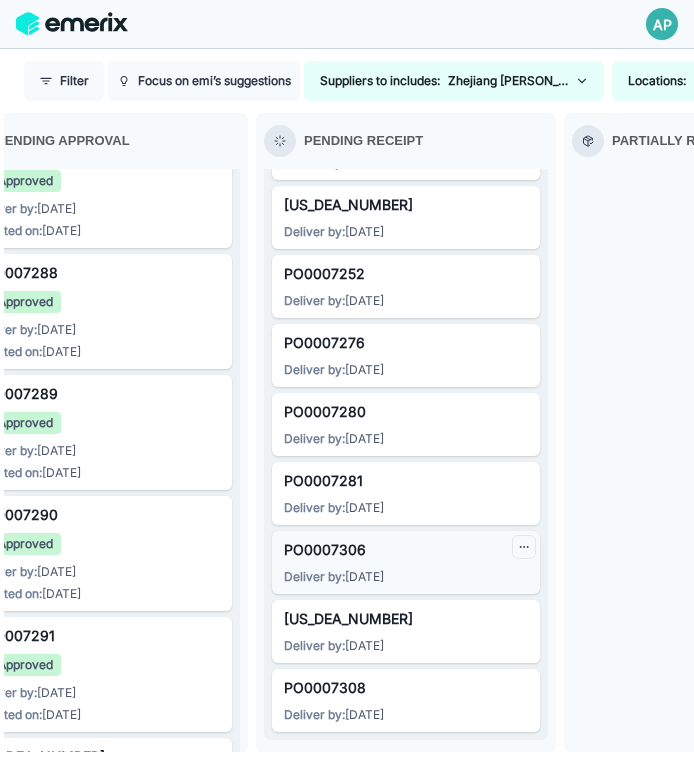 click 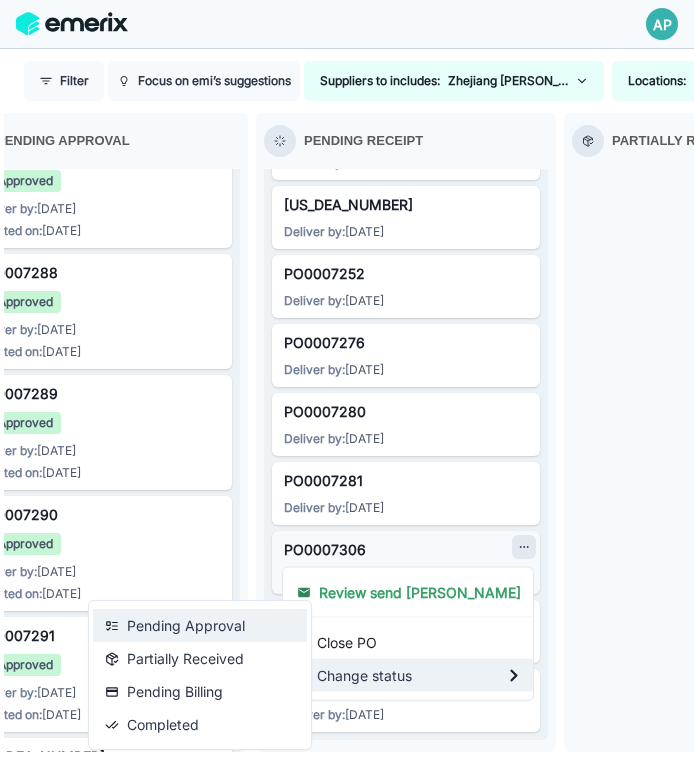 click on "Pending Approval" at bounding box center [200, 625] 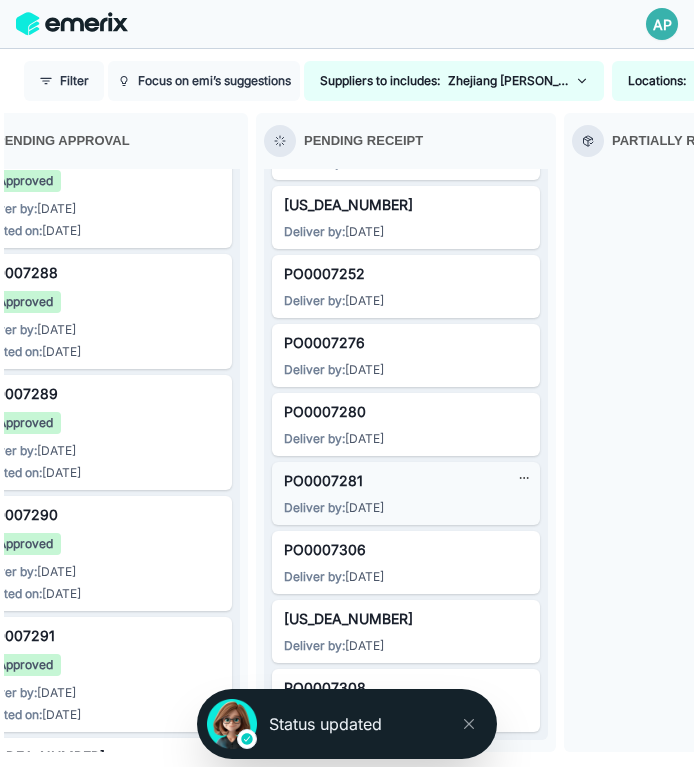 scroll, scrollTop: 2306, scrollLeft: 0, axis: vertical 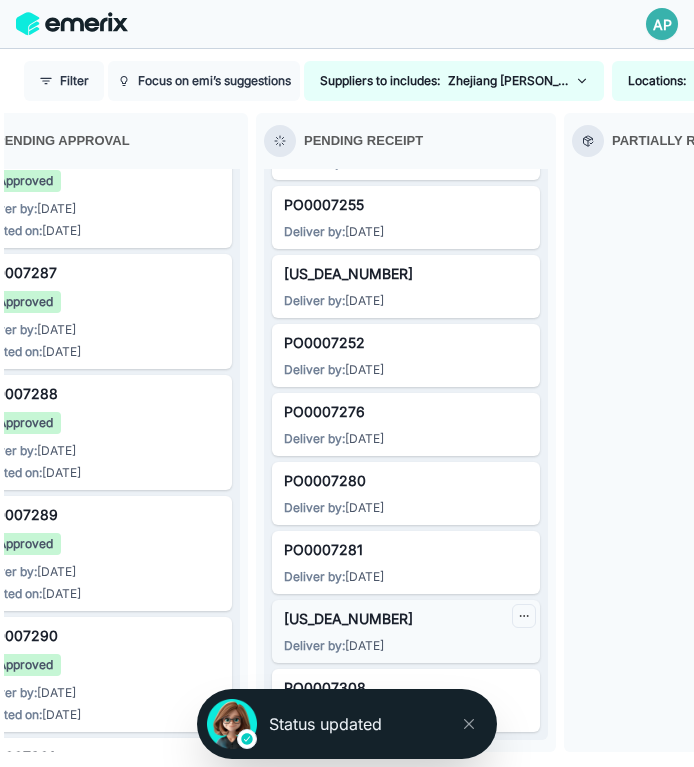 click 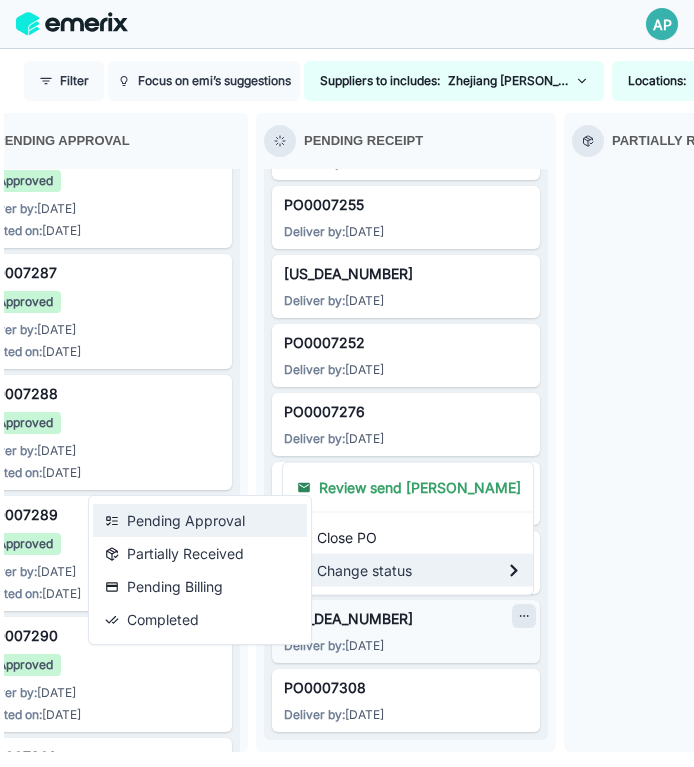 click on "Pending Approval" at bounding box center [200, 520] 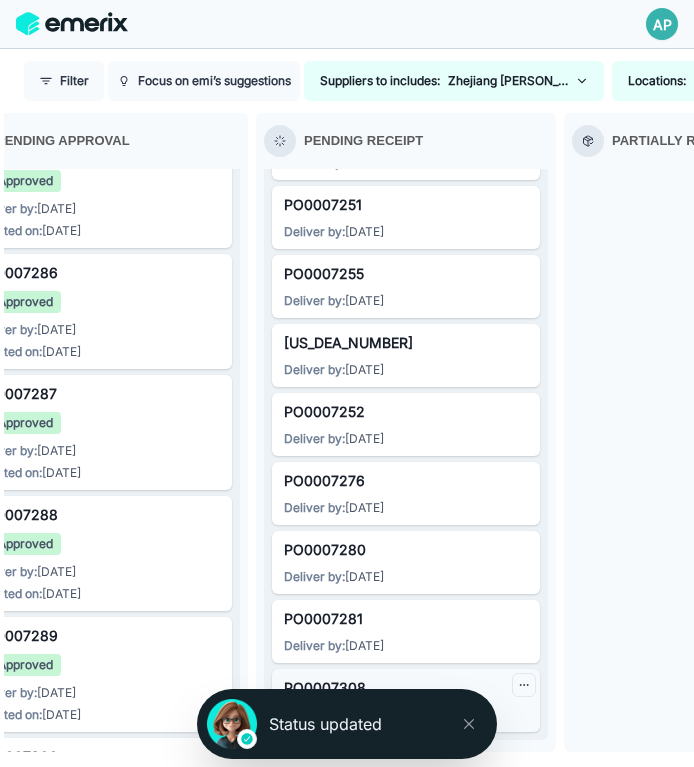 scroll, scrollTop: 2237, scrollLeft: 0, axis: vertical 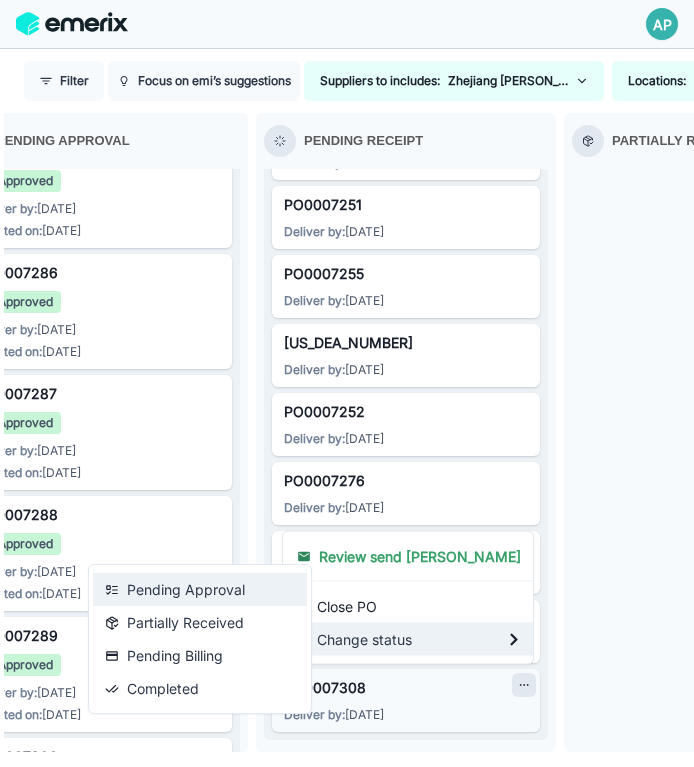 click on "Pending Approval" at bounding box center [200, 589] 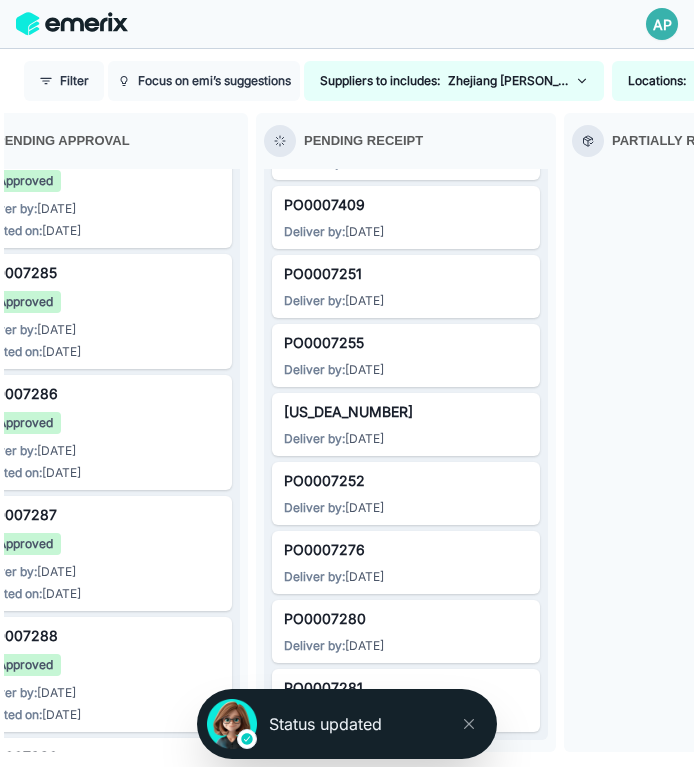 scroll, scrollTop: 2168, scrollLeft: 0, axis: vertical 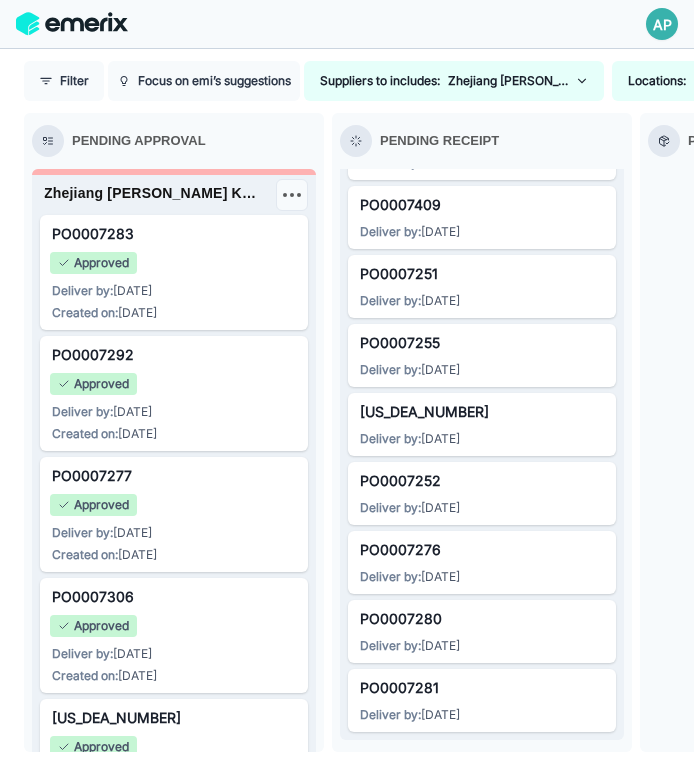 click 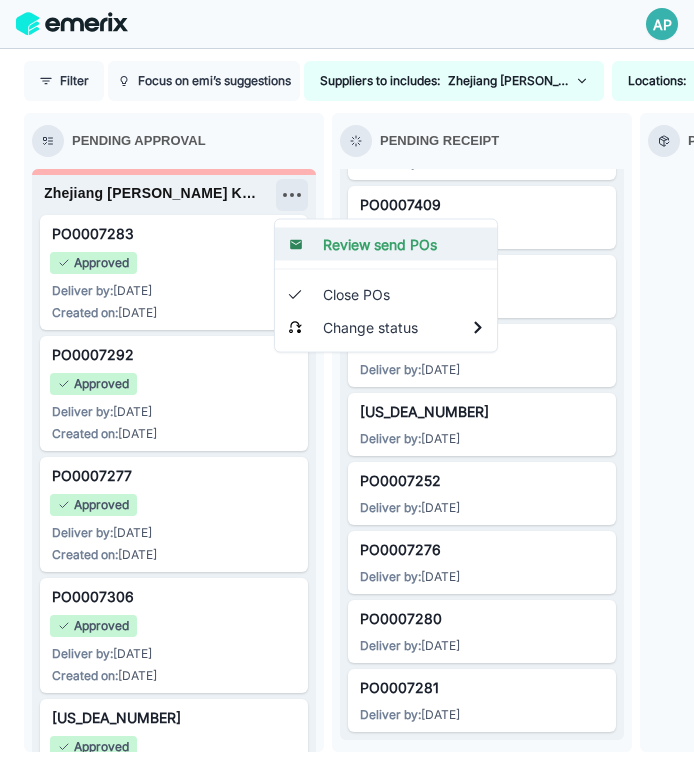 click on "Review send POs" at bounding box center [386, 244] 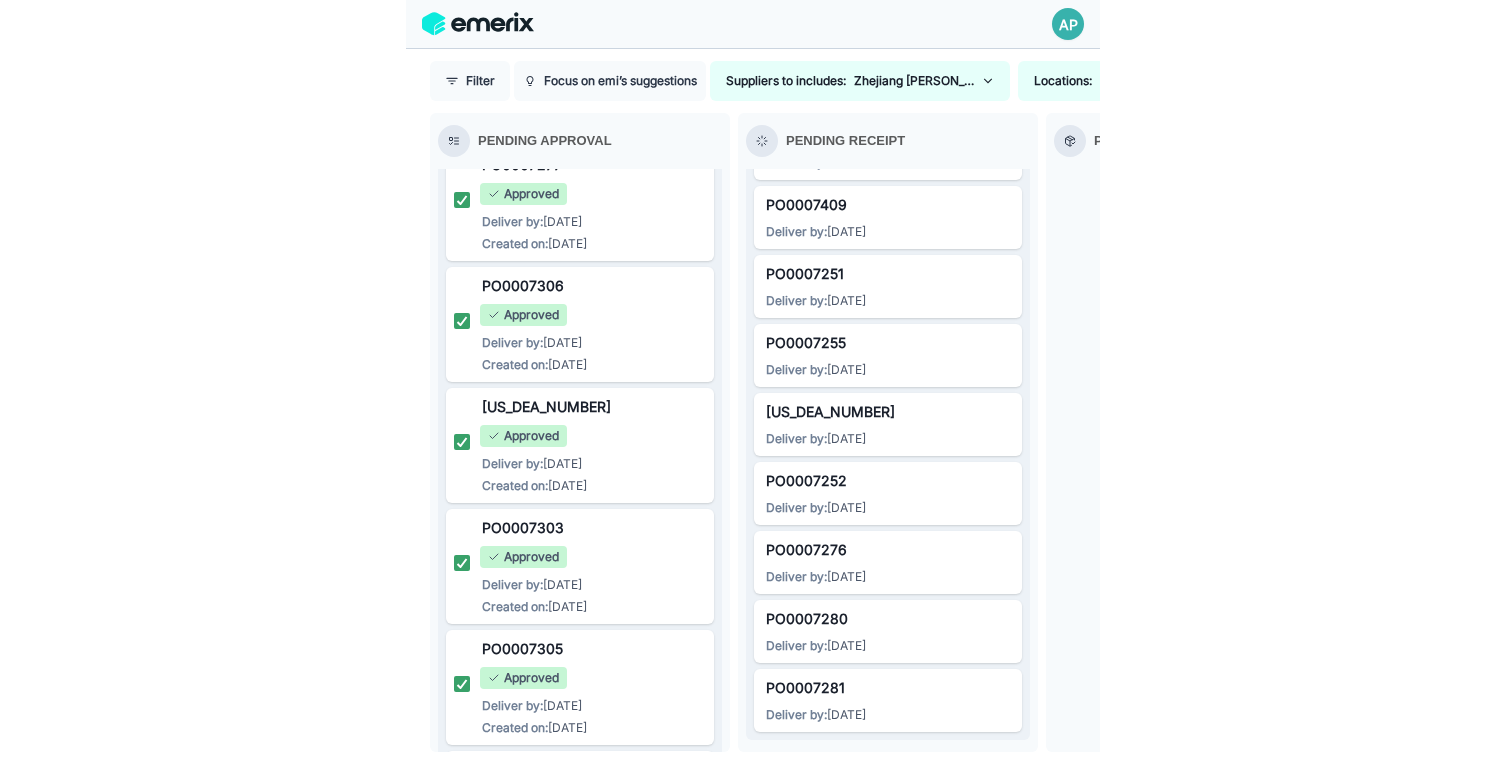 scroll, scrollTop: 0, scrollLeft: 0, axis: both 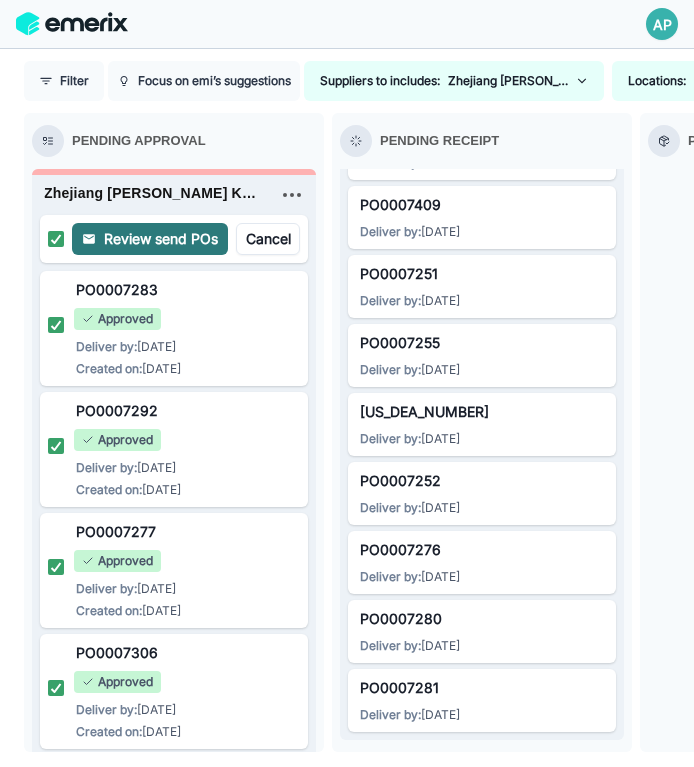 click on "Review send POs" at bounding box center (150, 239) 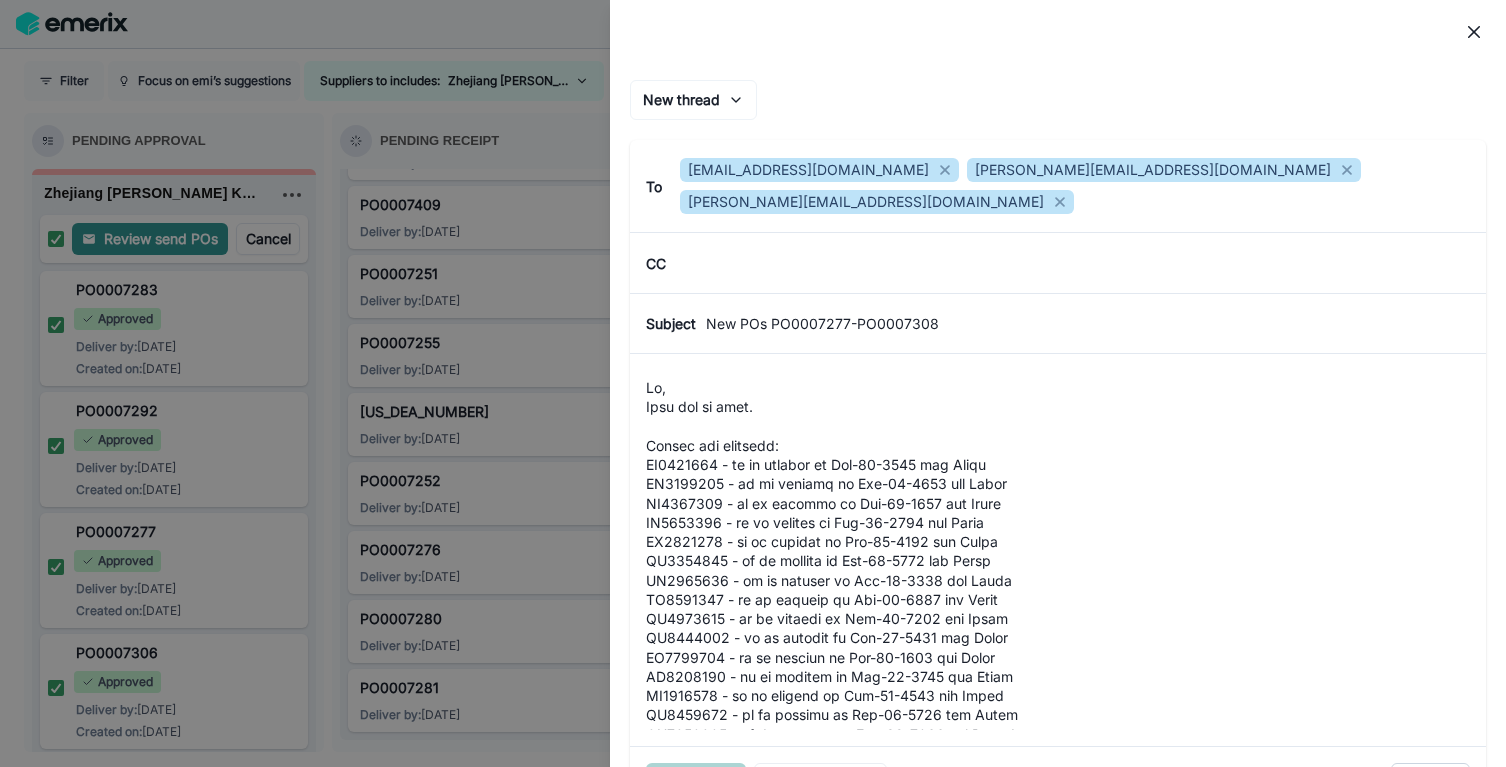 click on "New POs PO0007277-PO0007308" at bounding box center [1088, 323] 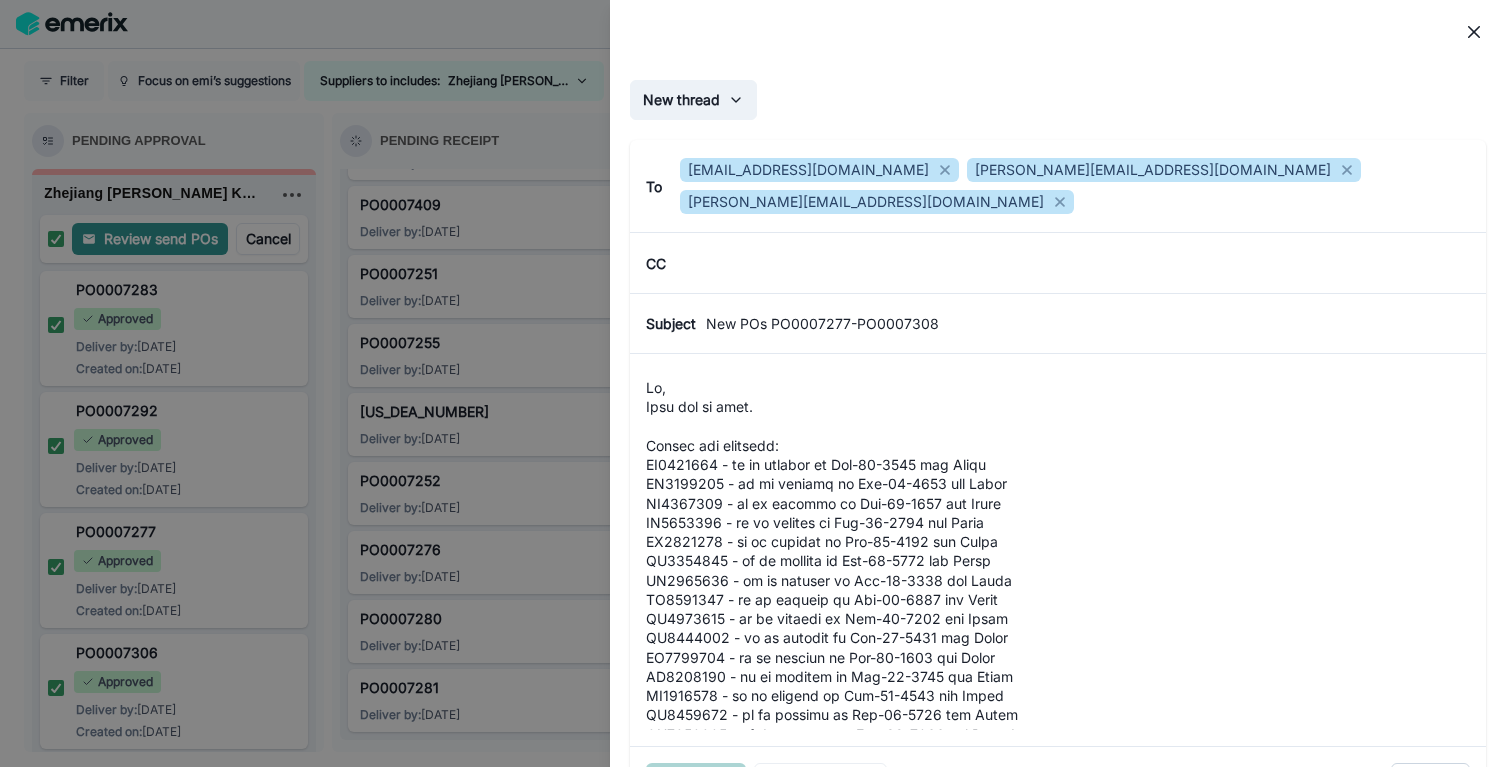 click on "New thread" at bounding box center (693, 100) 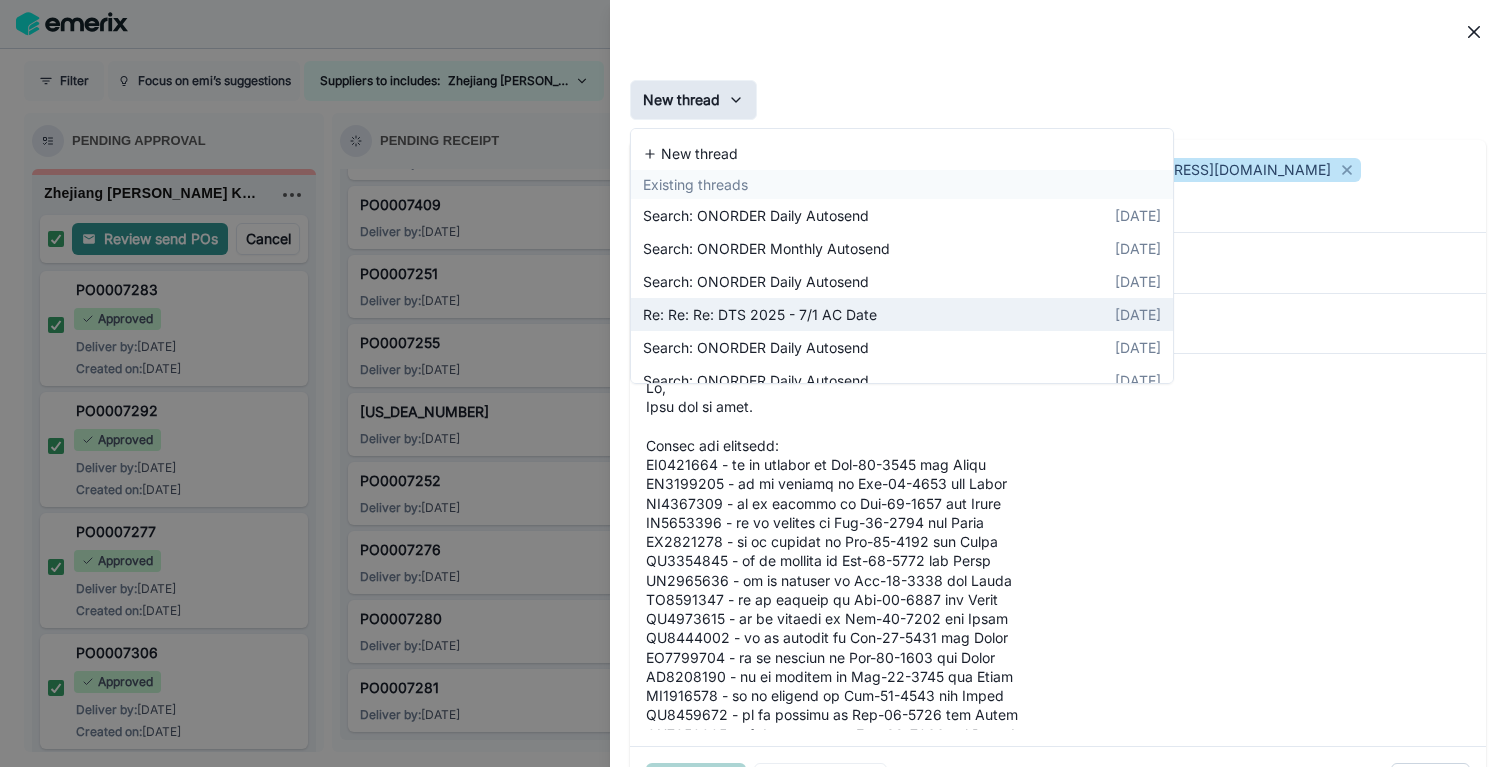 click on "Re: Re: Re: DTS 2025 - 7/1 AC Date Jun 30, 2025" at bounding box center [902, 314] 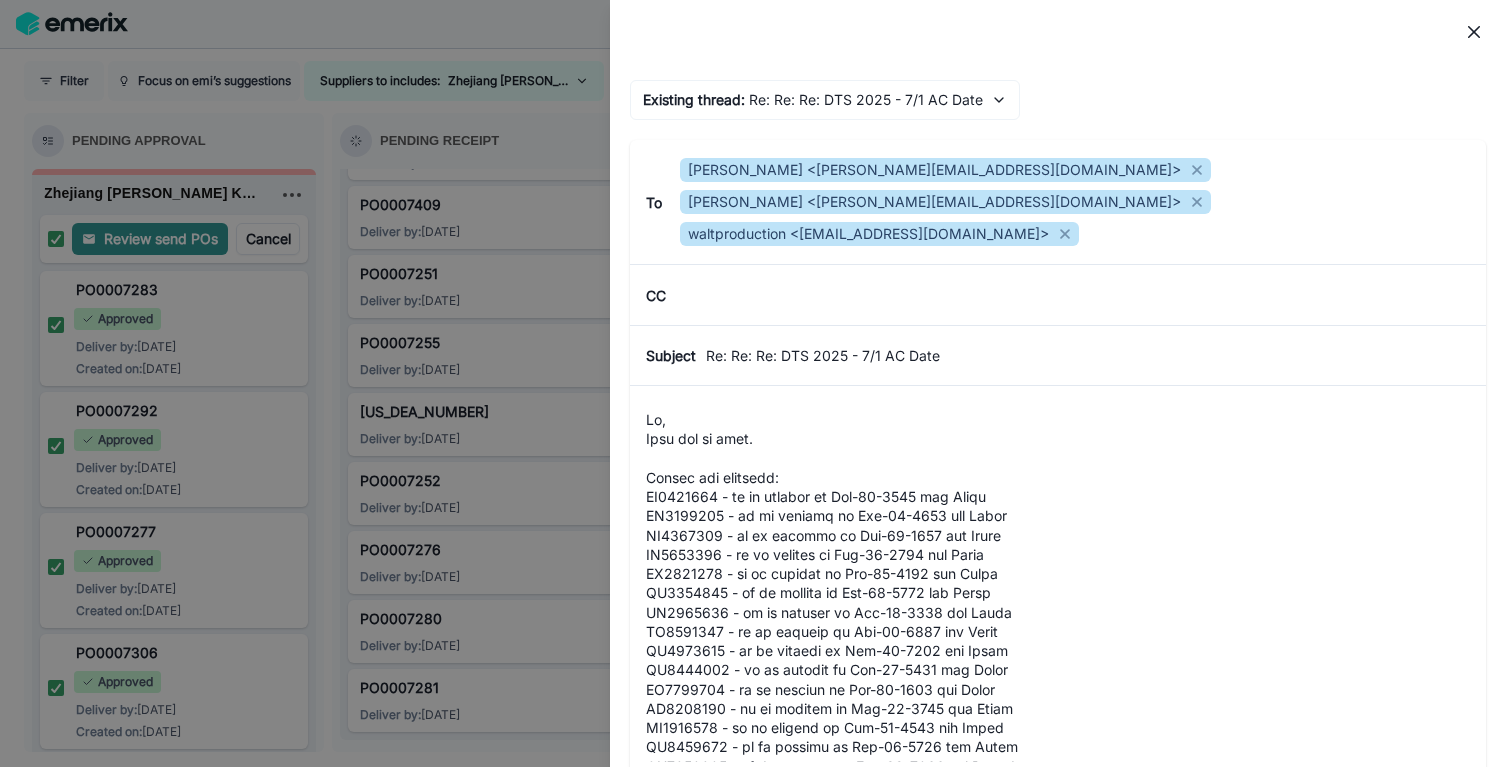drag, startPoint x: 777, startPoint y: 407, endPoint x: 586, endPoint y: 344, distance: 201.12186 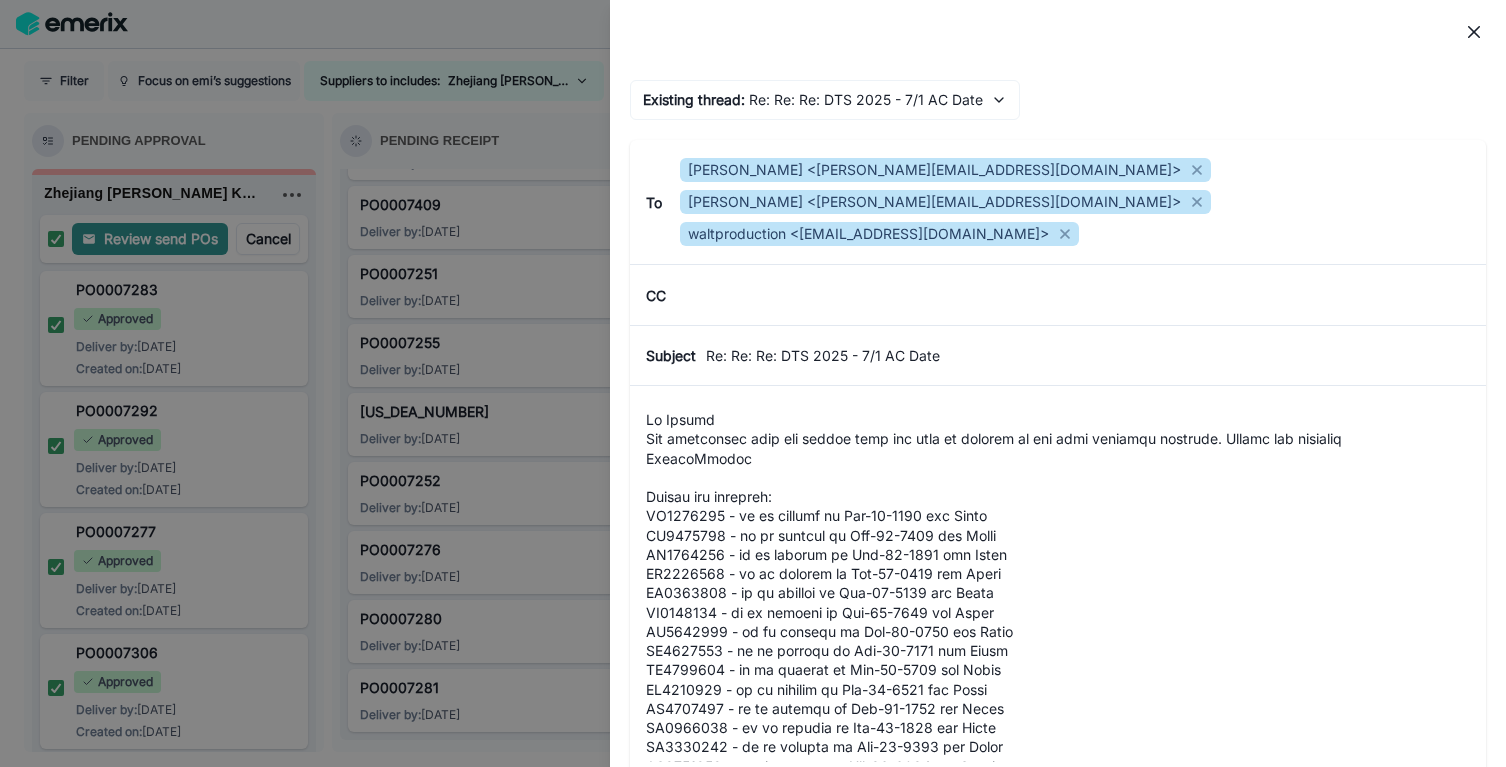 scroll, scrollTop: 28, scrollLeft: 0, axis: vertical 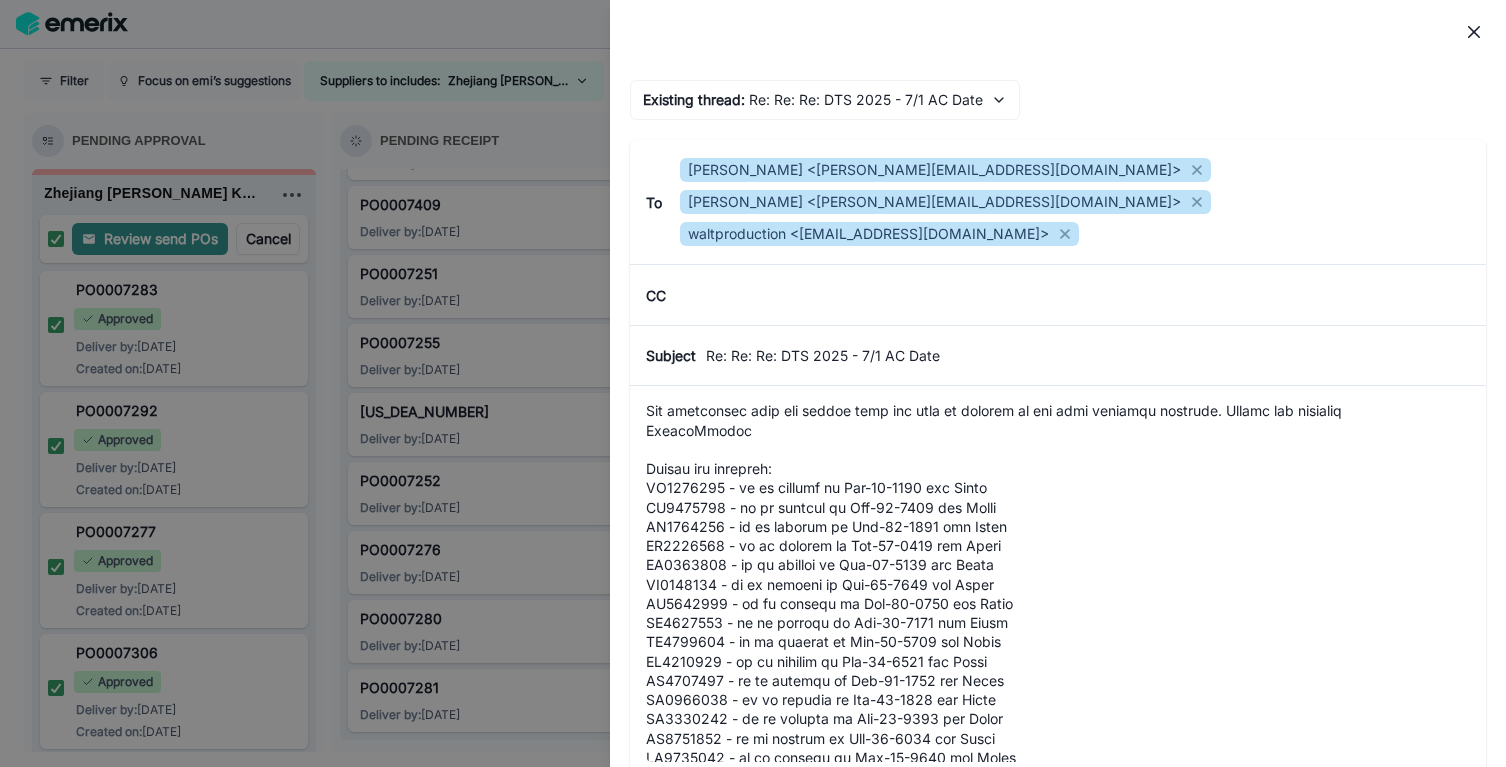 click at bounding box center [1058, 582] 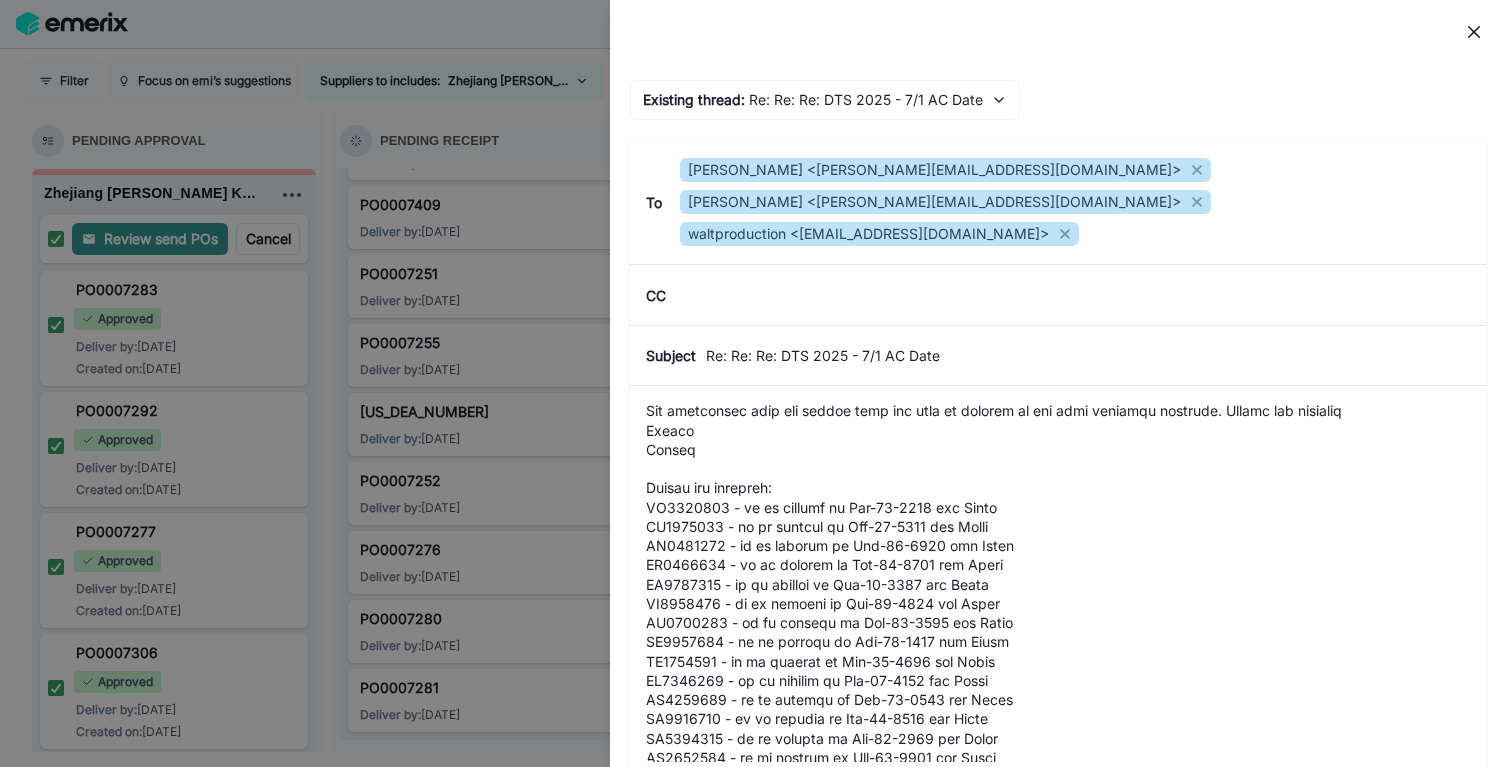 scroll, scrollTop: 66, scrollLeft: 0, axis: vertical 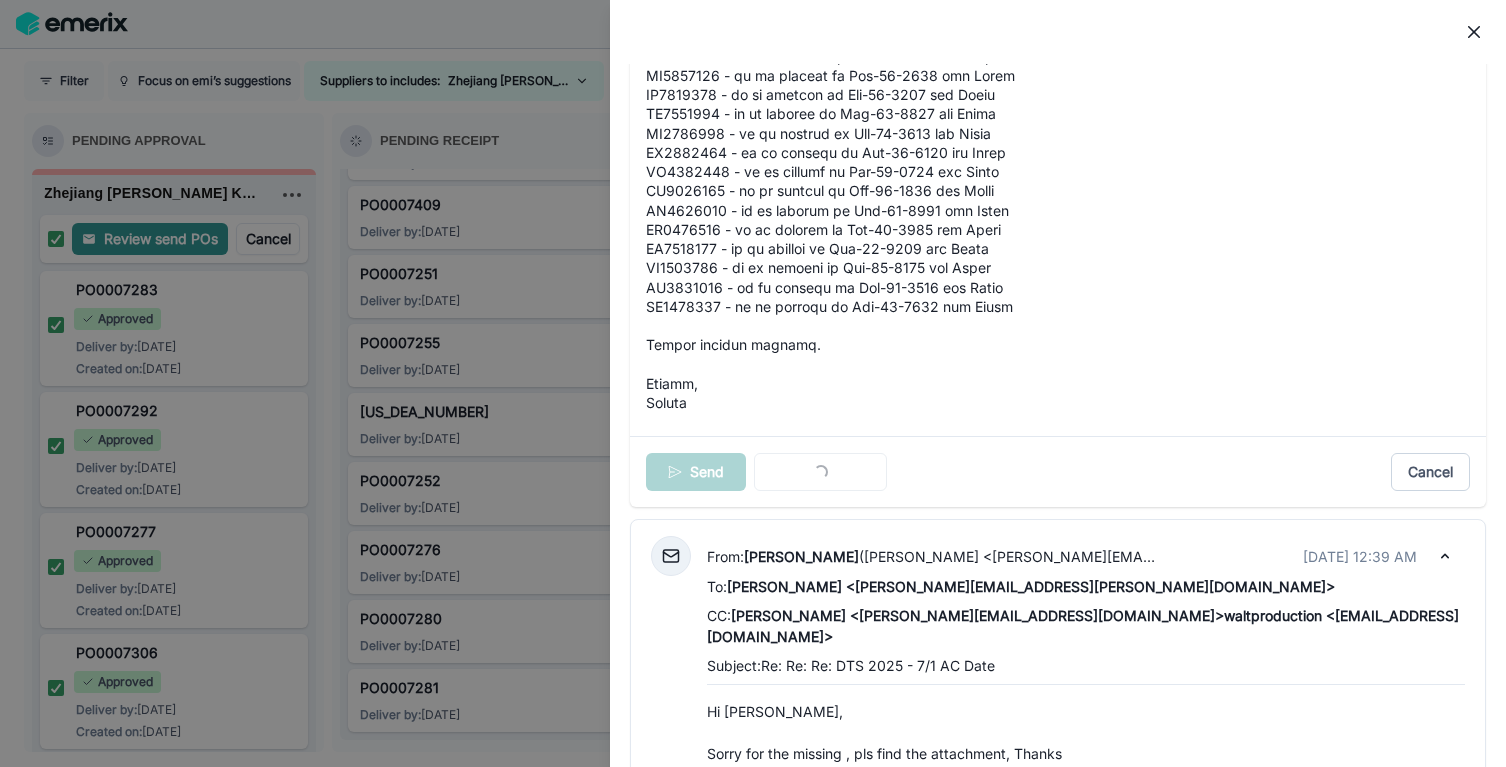 drag, startPoint x: 646, startPoint y: 412, endPoint x: 1006, endPoint y: 374, distance: 362 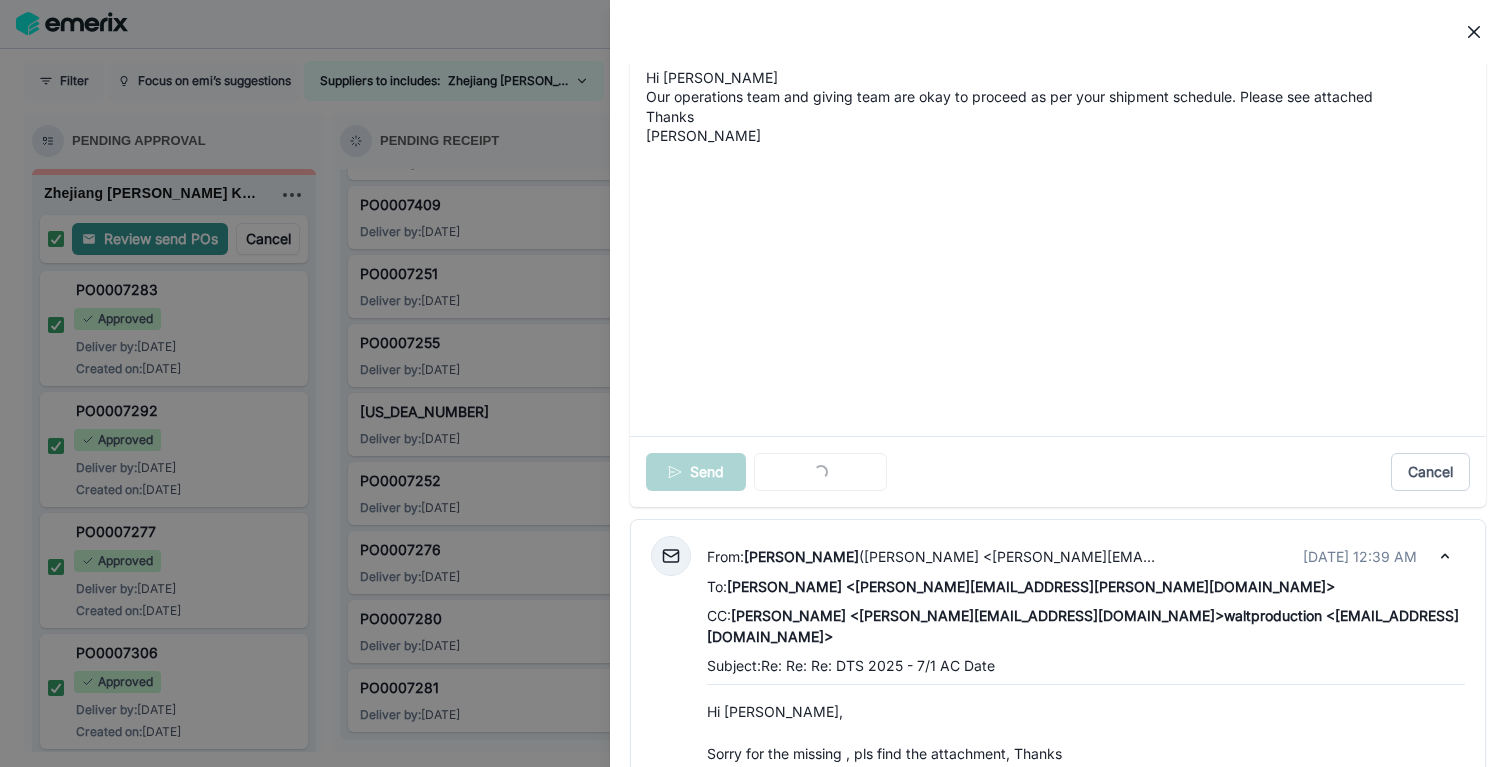 scroll, scrollTop: 411, scrollLeft: 0, axis: vertical 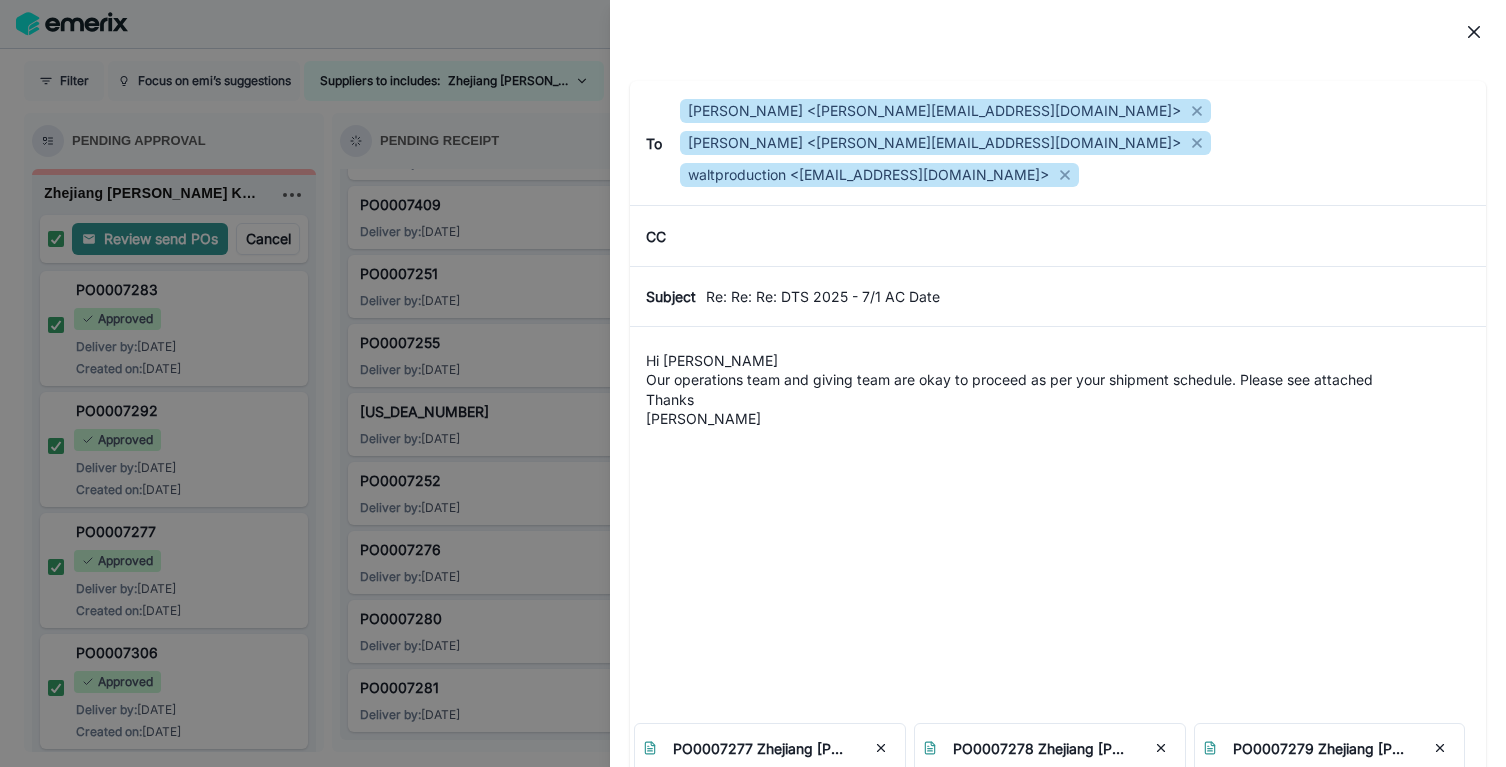 click at bounding box center [1058, 523] 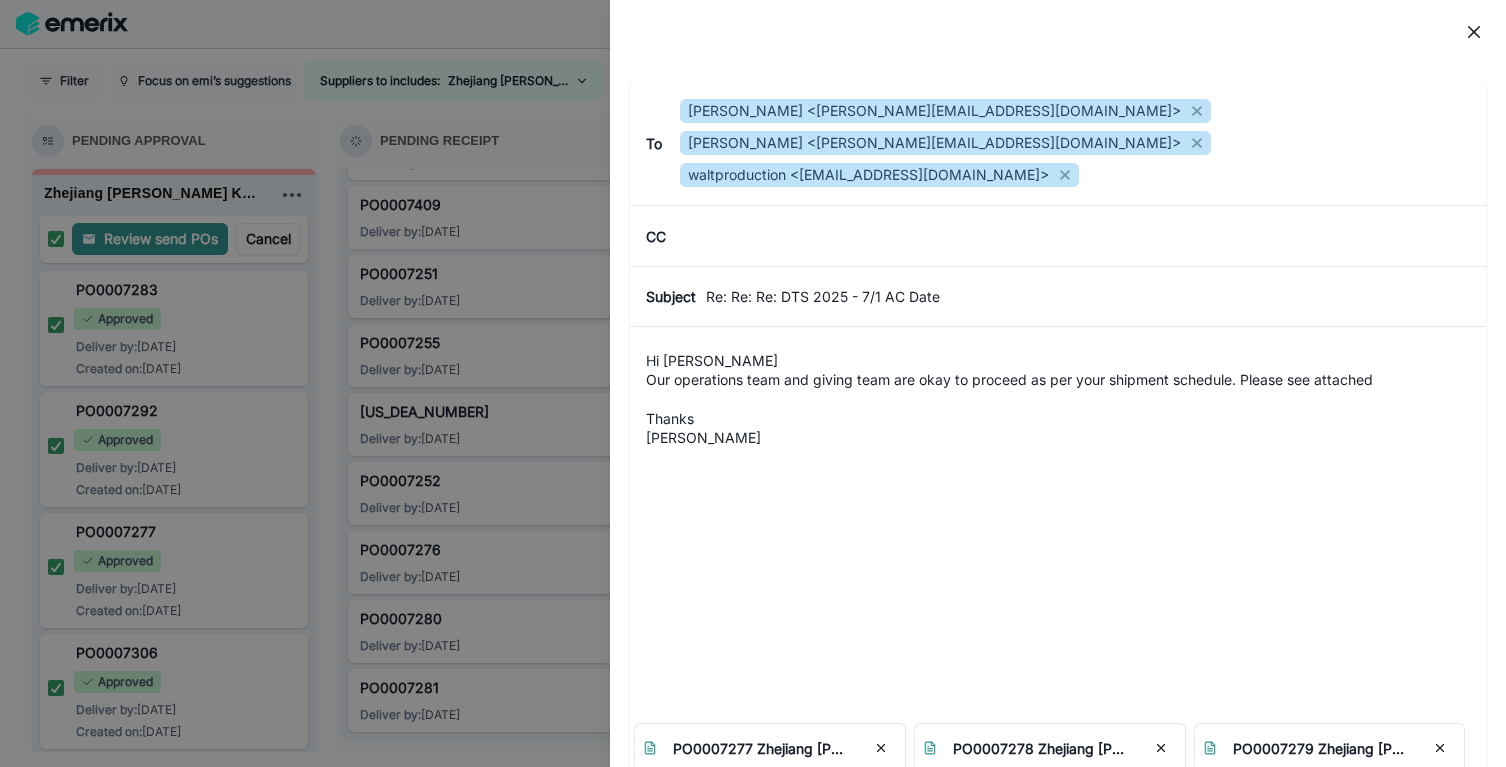 click at bounding box center (1058, 523) 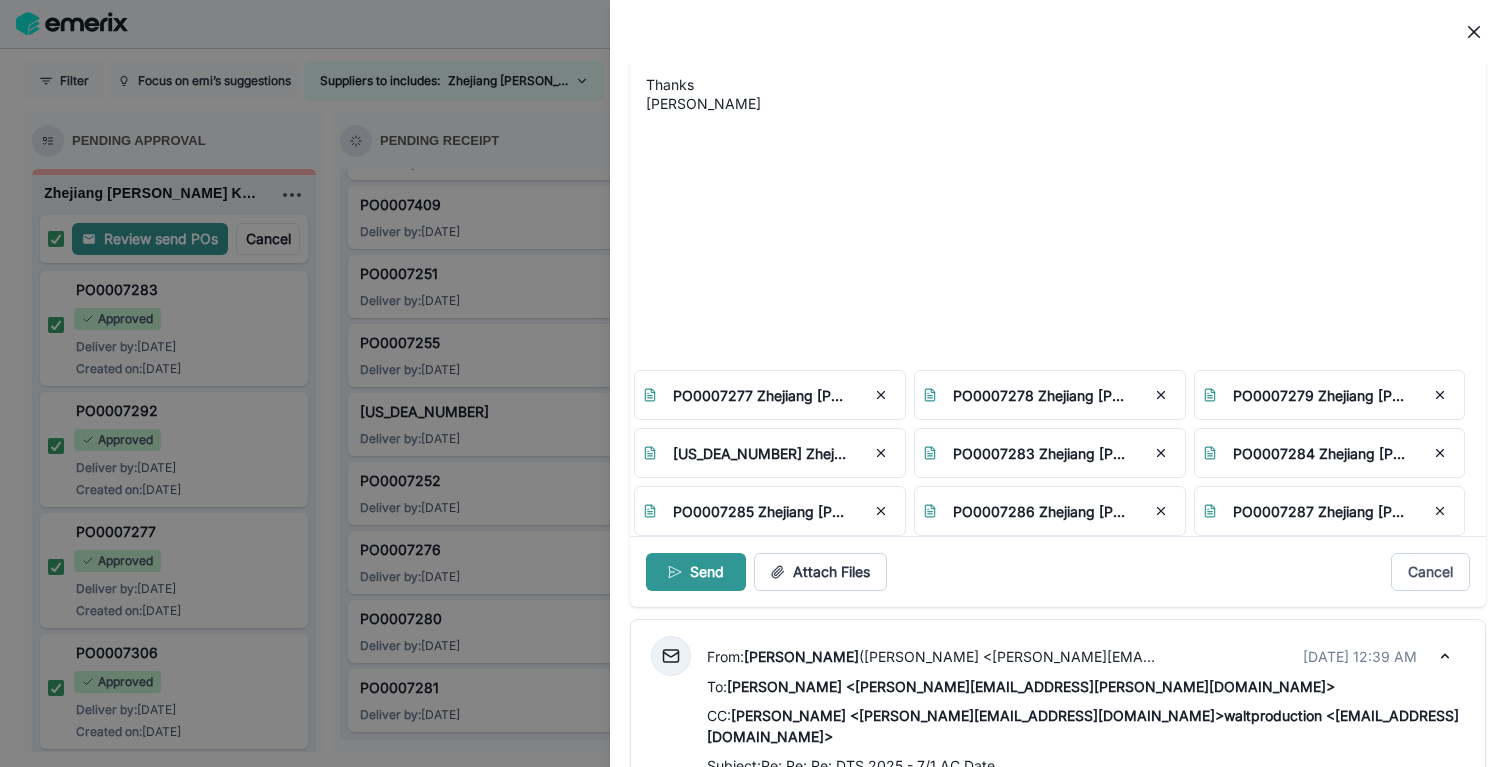 scroll, scrollTop: 477, scrollLeft: 0, axis: vertical 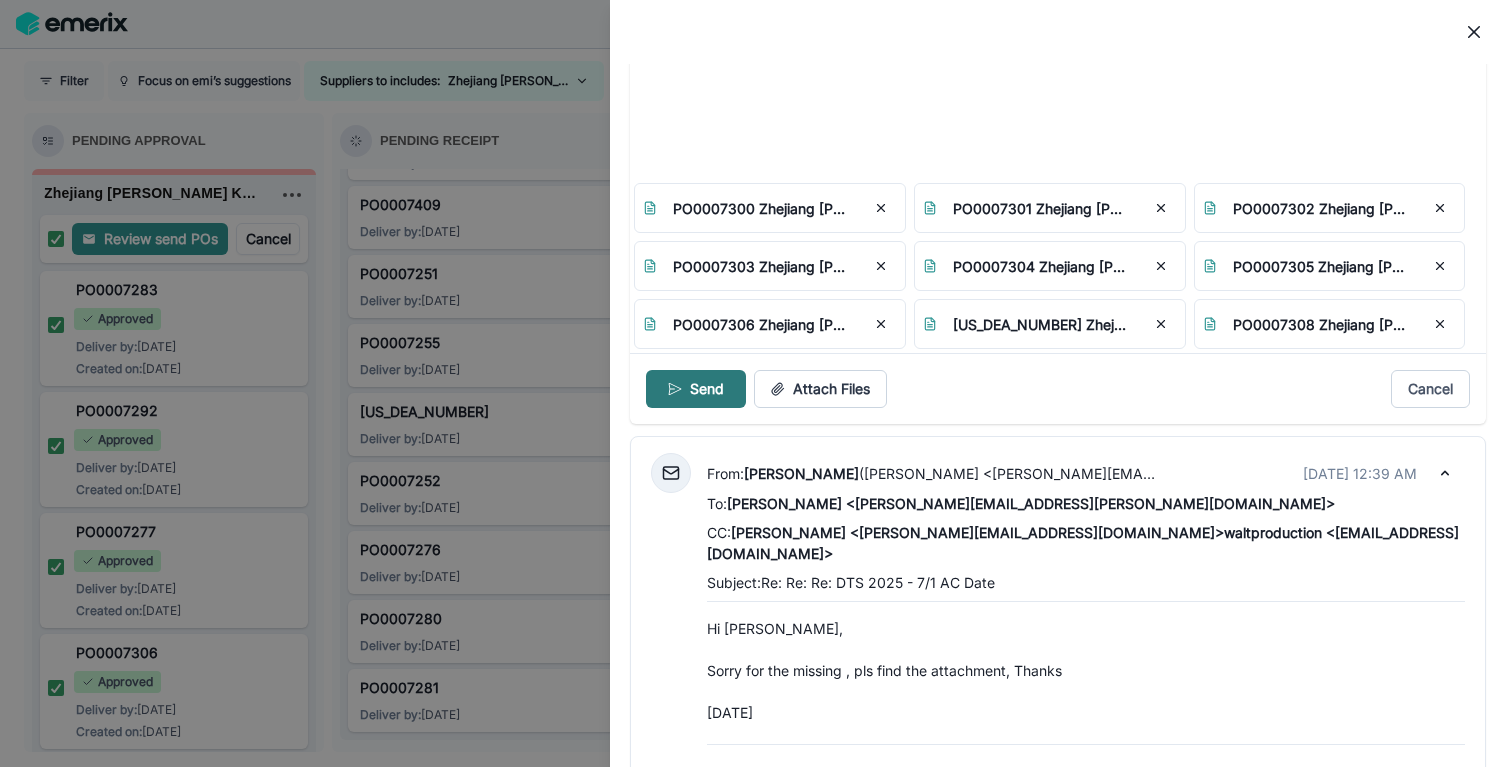 type on "Hi Elaine
Our operations team and giving team are okay to proceed as per your shipment schedule. Please see attached
Thanks
Andres" 